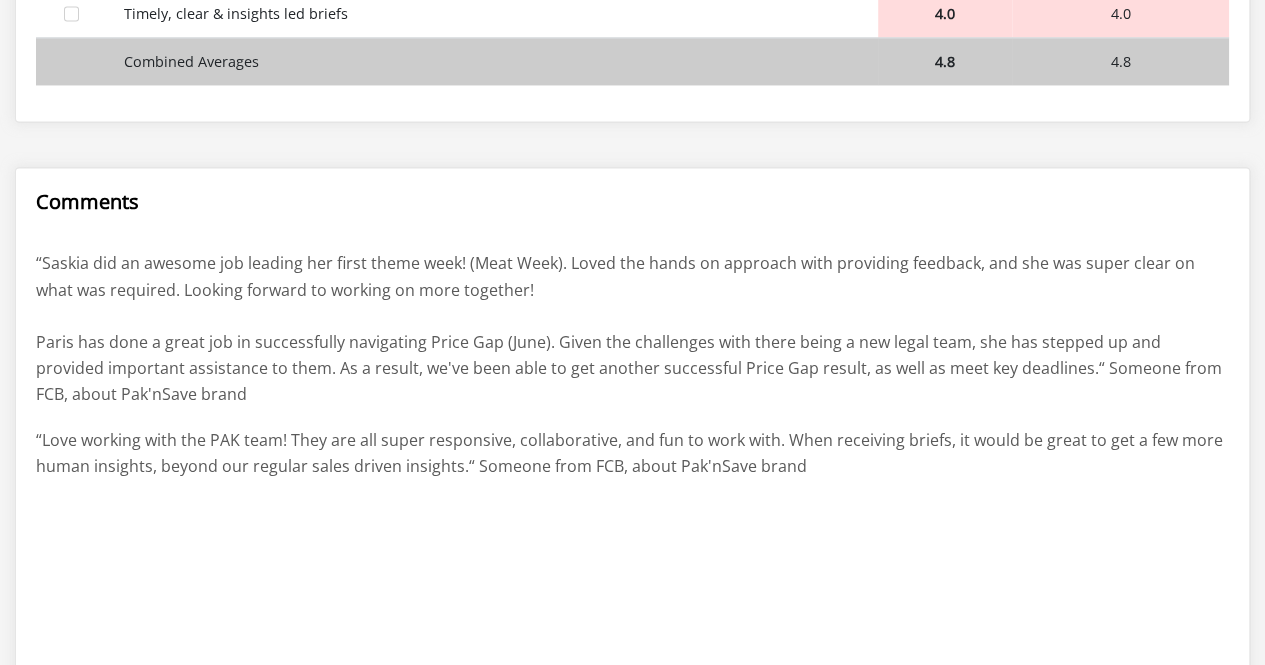 scroll, scrollTop: 1623, scrollLeft: 0, axis: vertical 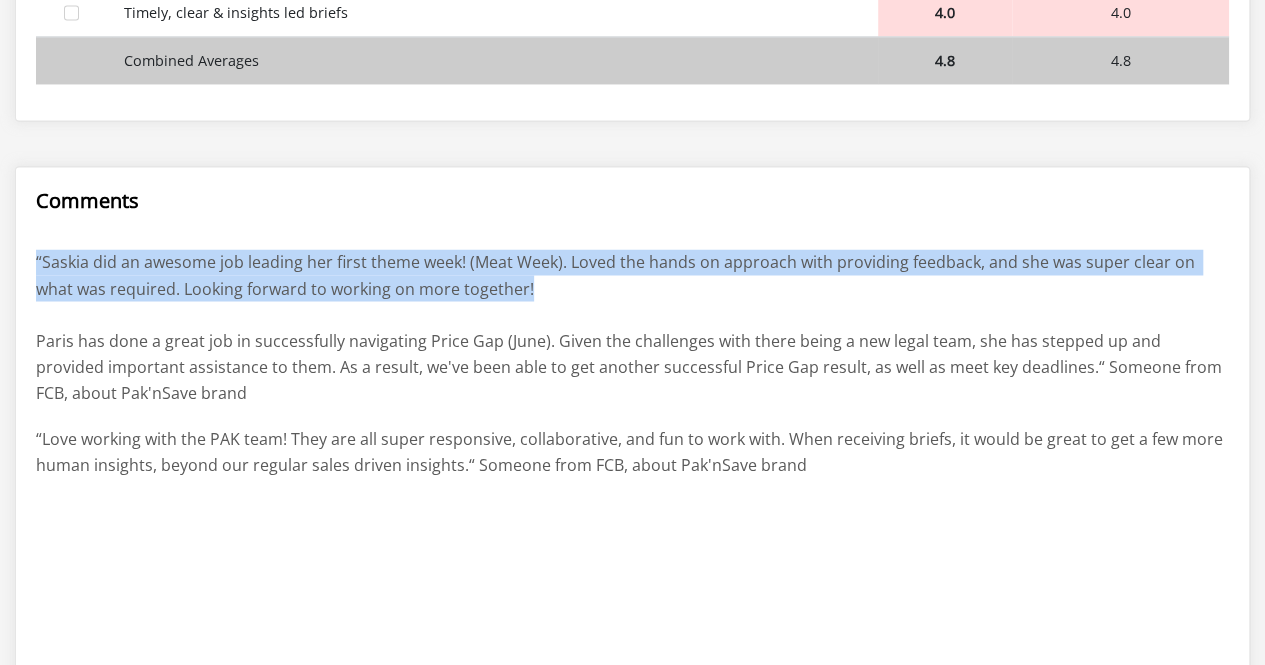 drag, startPoint x: 494, startPoint y: 269, endPoint x: 26, endPoint y: 250, distance: 468.38553 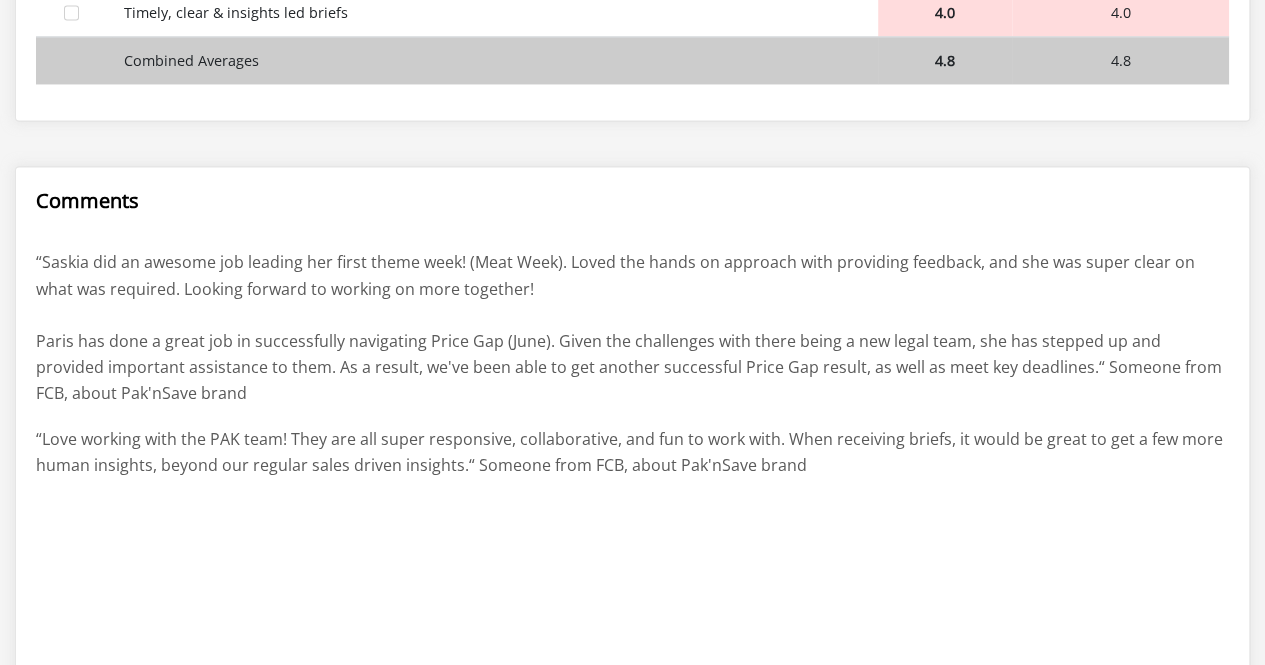 click on "“Saskia did an awesome job leading her first theme week! (Meat Week). Loved the hands on approach with providing feedback, and she was super clear on what was required. Looking forward to working on more together!
Paris has done a great job in successfully navigating Price Gap (June). Given the challenges with there being a new legal team, she has stepped up and provided important assistance to them. As a result, we've been able to get another successful Price Gap result, as well as meet key deadlines.“ Someone from FCB, about Pak'nSave brand" at bounding box center (632, 327) 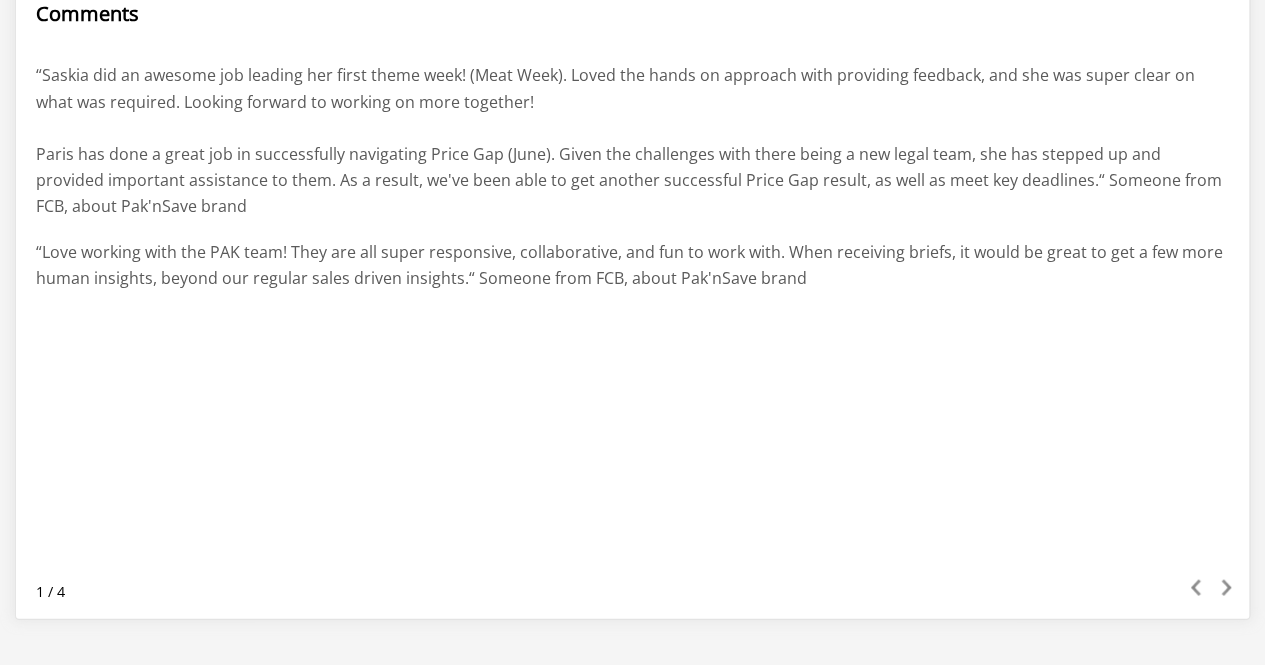 scroll, scrollTop: 1817, scrollLeft: 0, axis: vertical 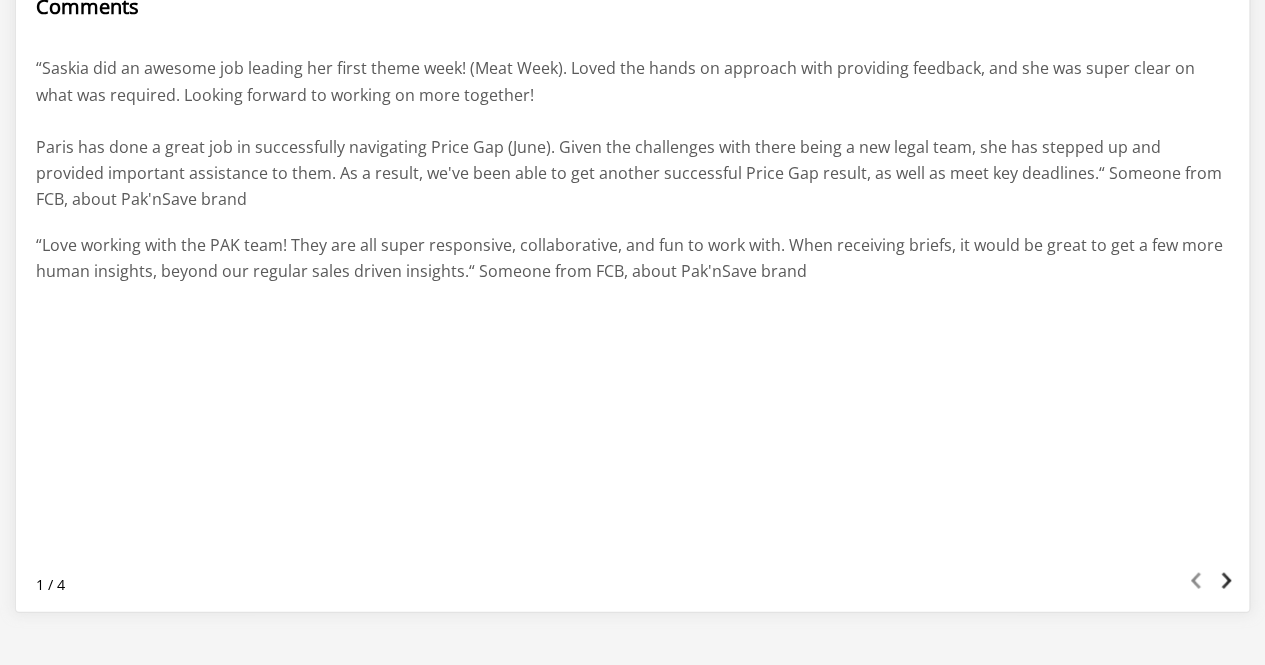 click at bounding box center (1226, 580) 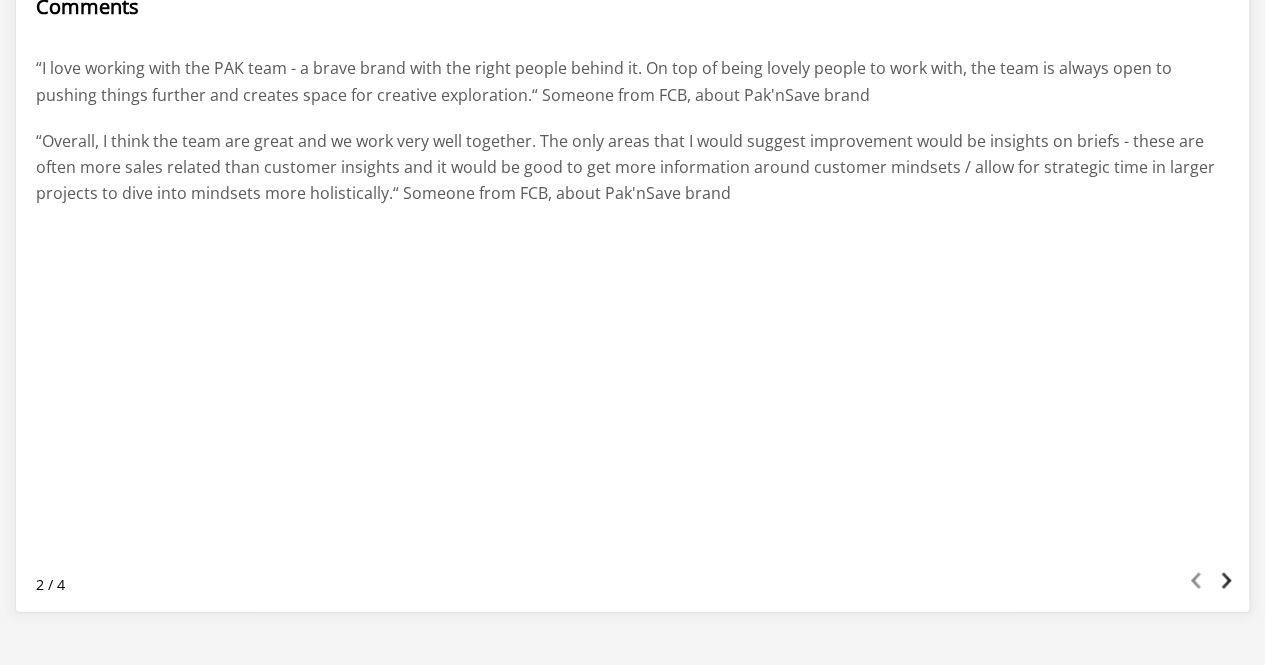 click at bounding box center (1226, 580) 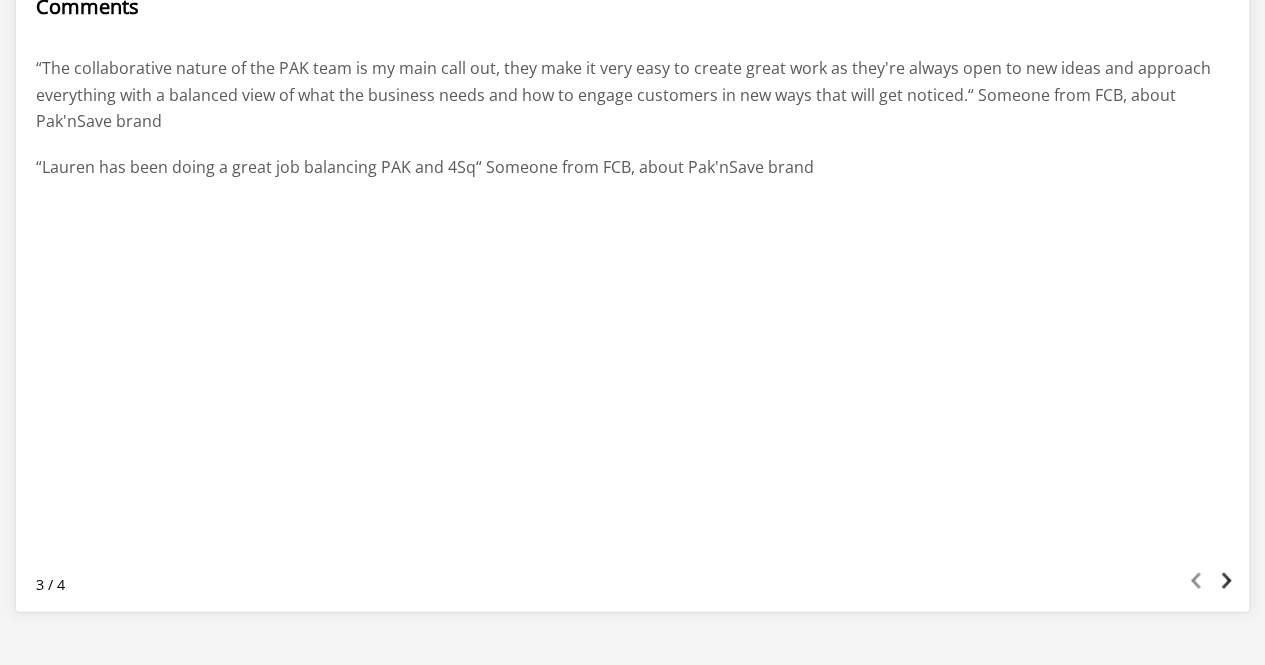 click at bounding box center [1226, 580] 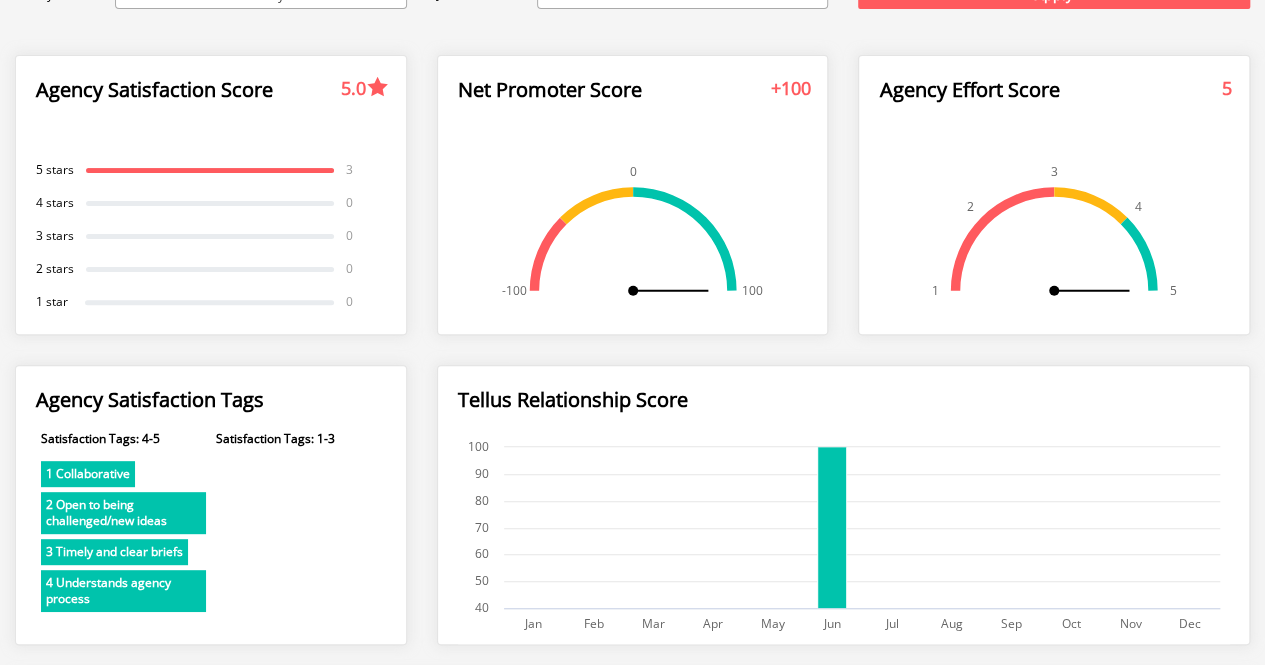 scroll, scrollTop: 166, scrollLeft: 0, axis: vertical 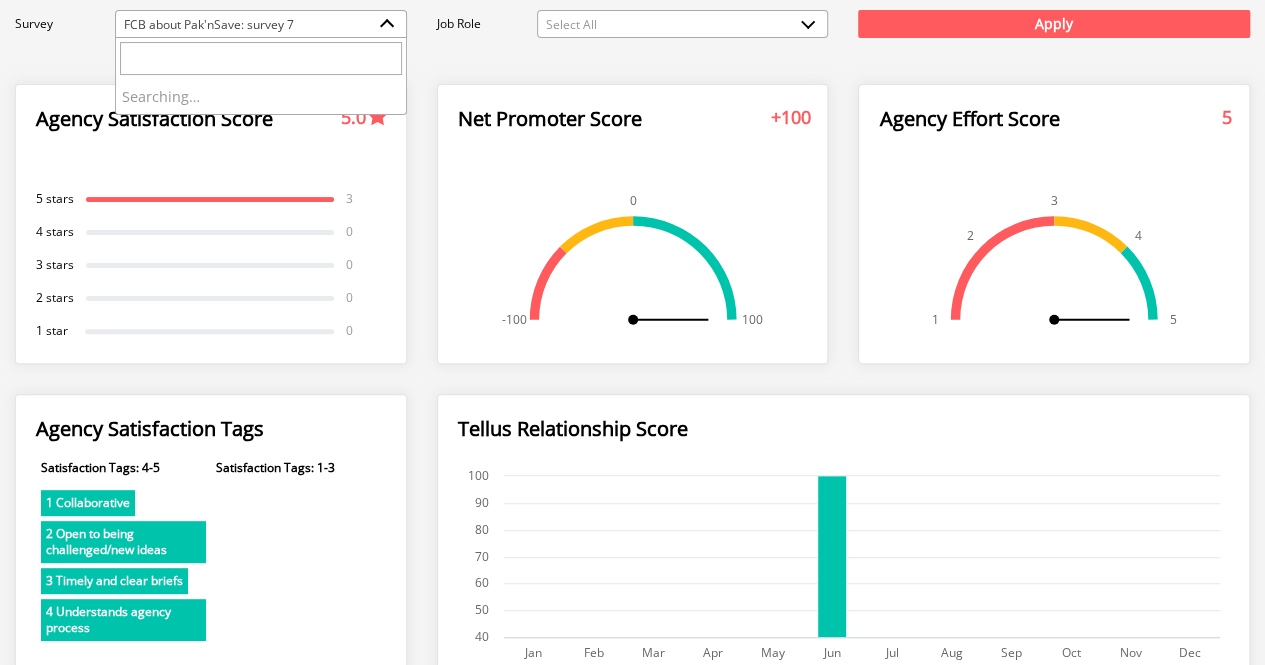 click at bounding box center [387, 26] 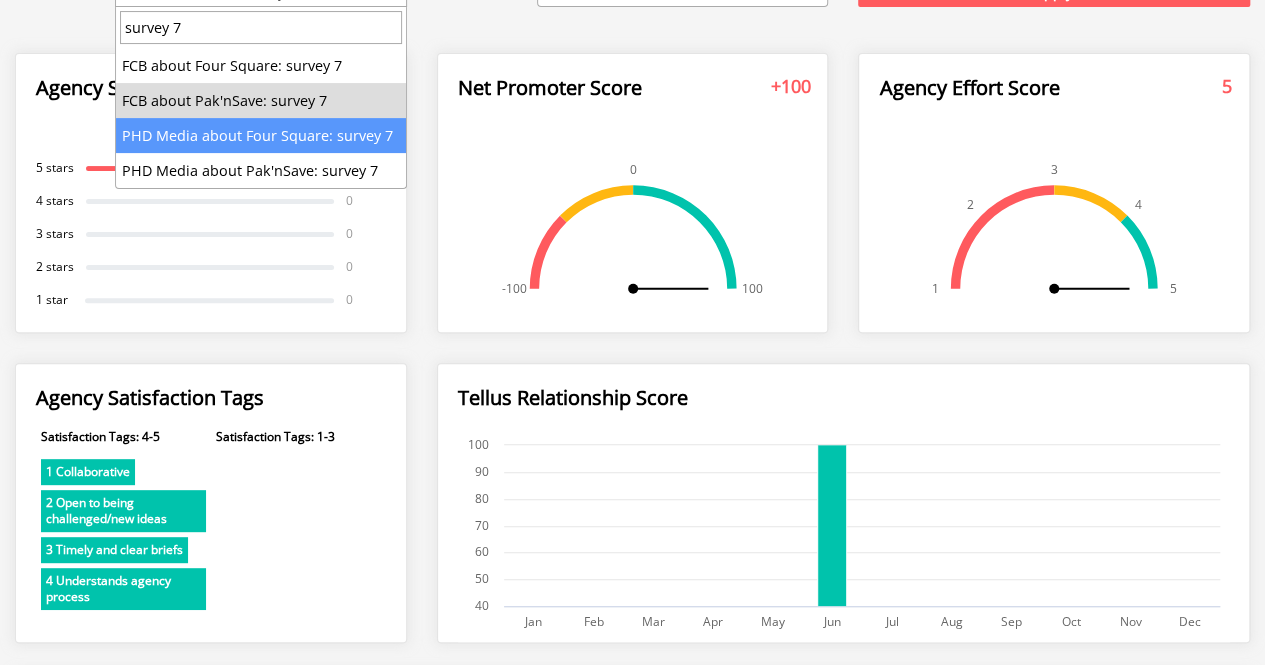 scroll, scrollTop: 198, scrollLeft: 0, axis: vertical 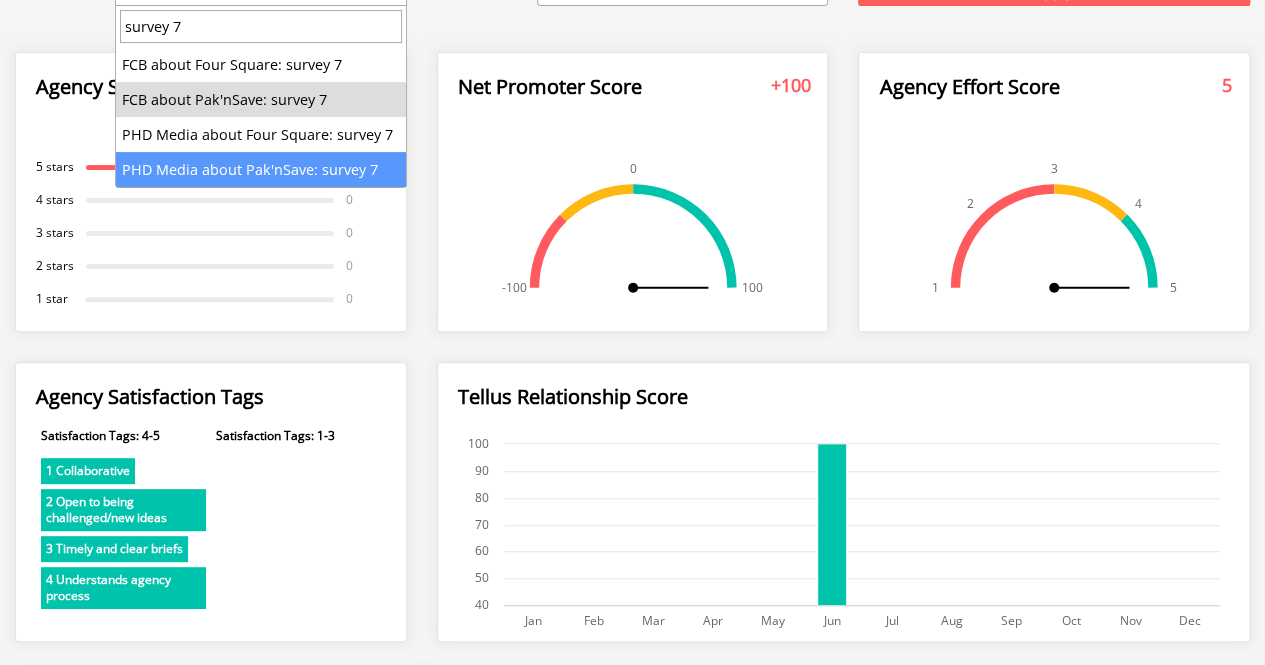 type on "survey 7" 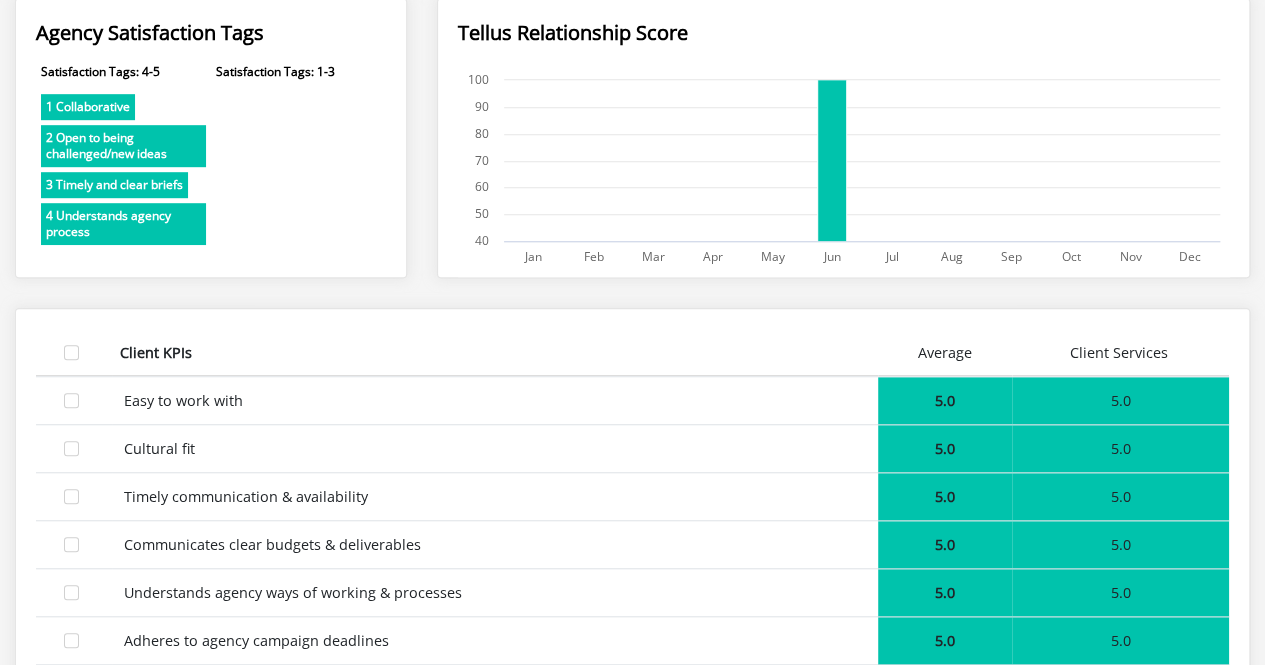 scroll, scrollTop: 612, scrollLeft: 0, axis: vertical 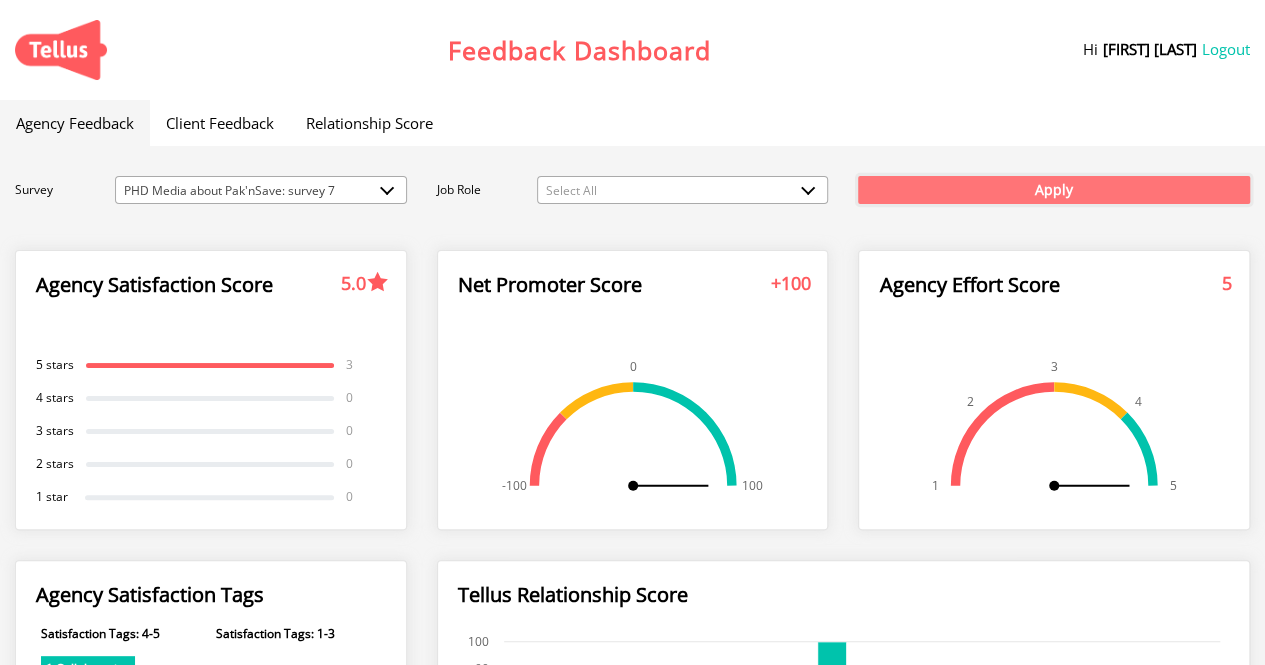 click on "Apply" at bounding box center [1054, 190] 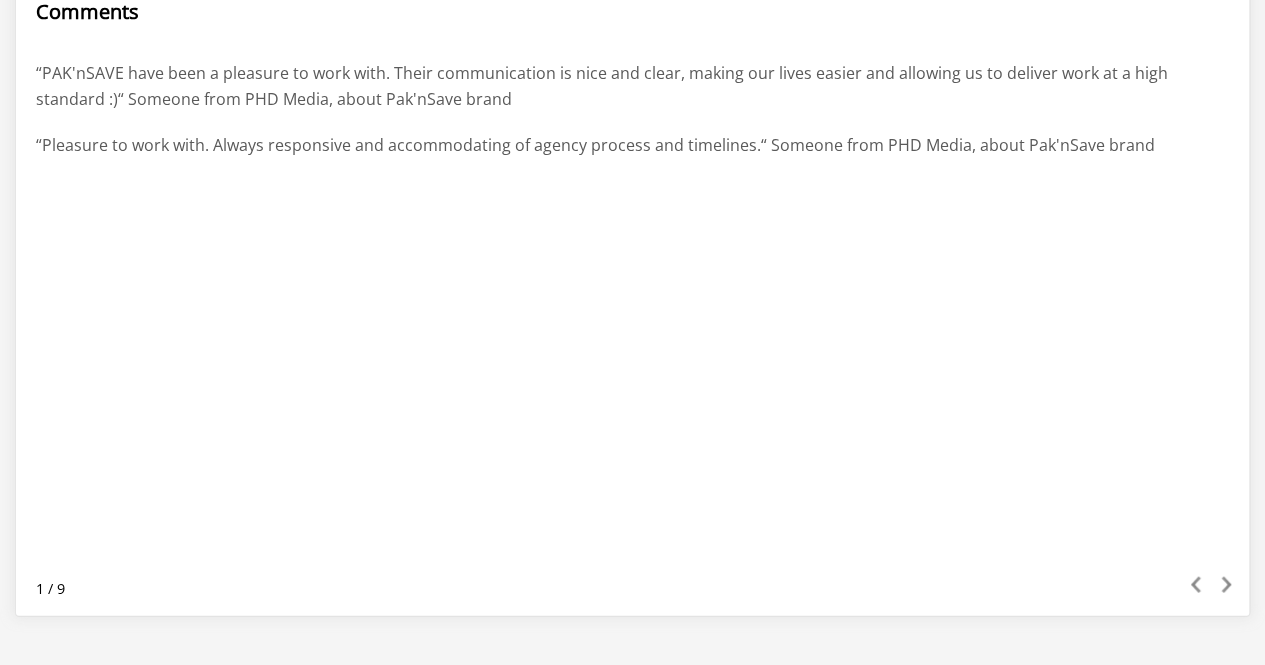 scroll, scrollTop: 1909, scrollLeft: 0, axis: vertical 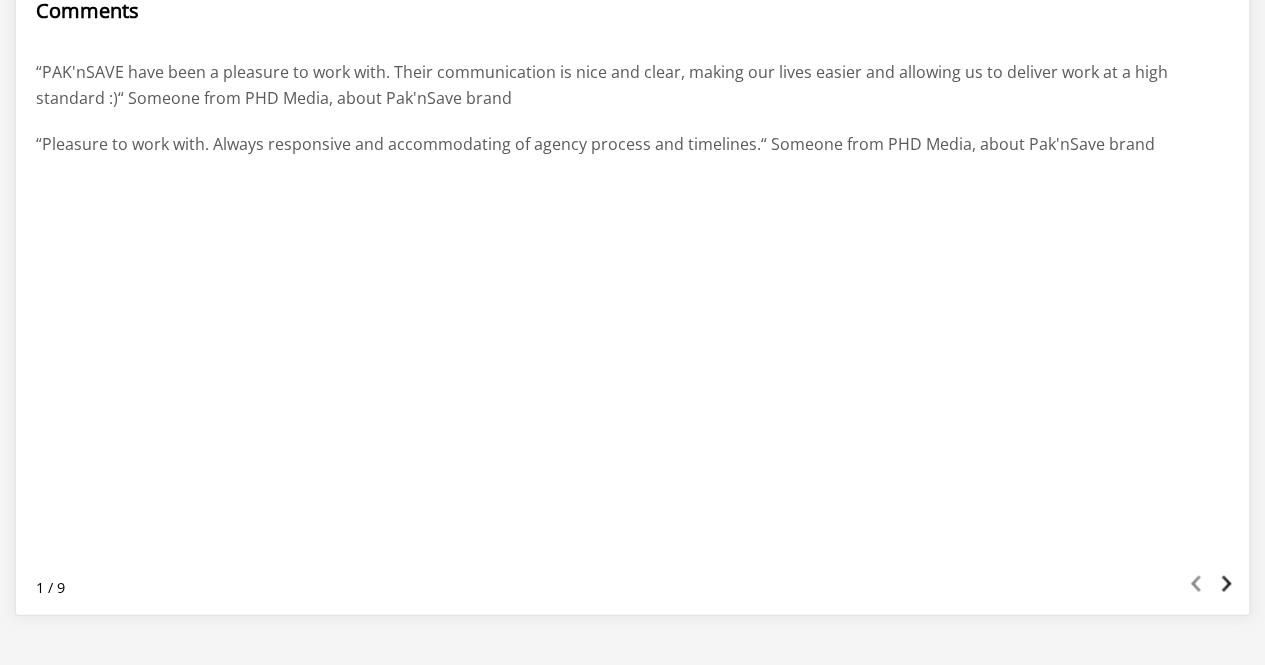 click at bounding box center [1226, 584] 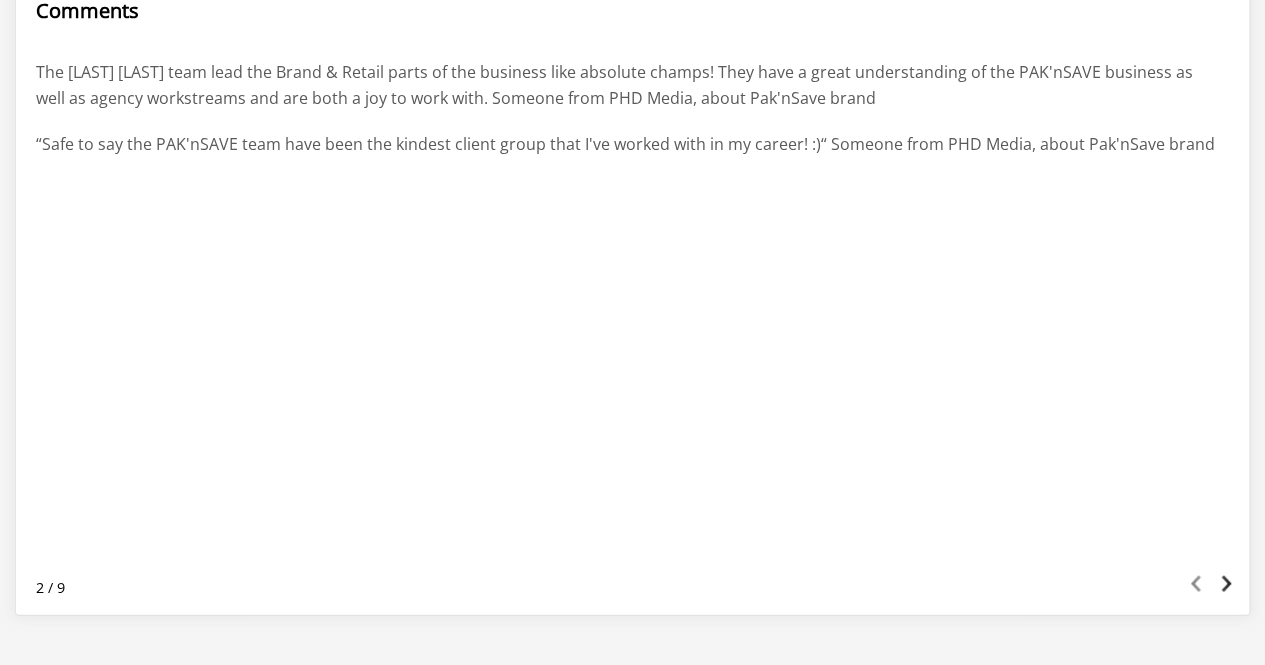 click at bounding box center [1226, 584] 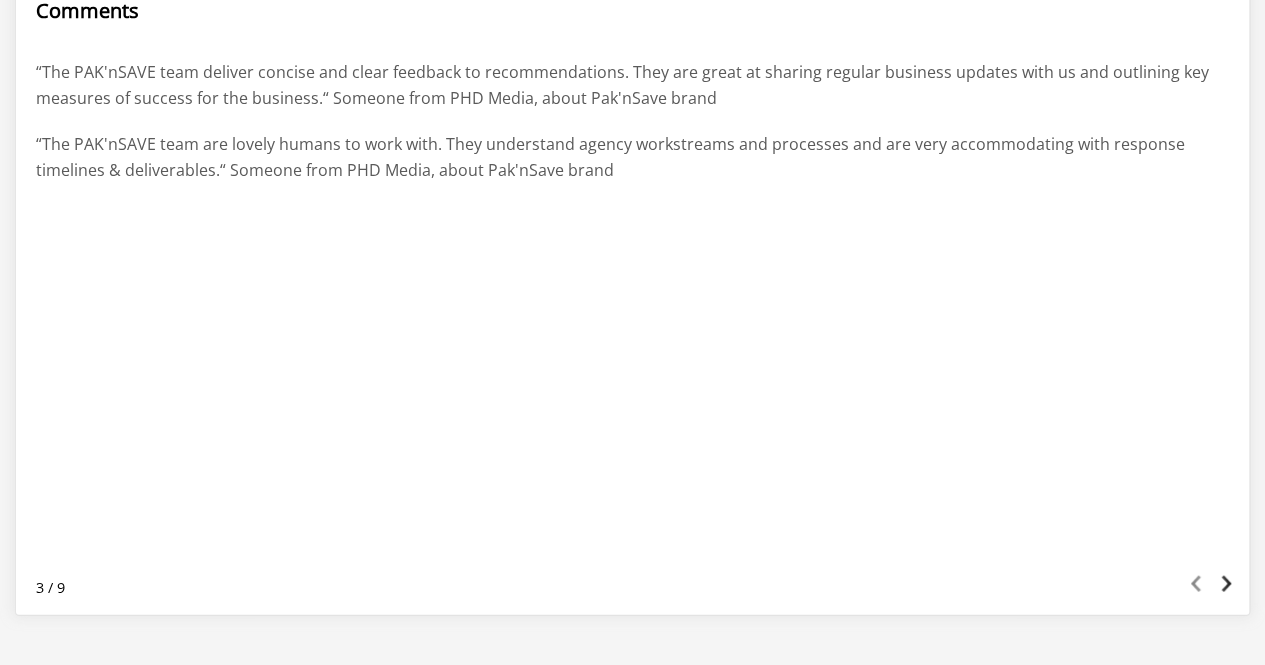 click at bounding box center [1226, 584] 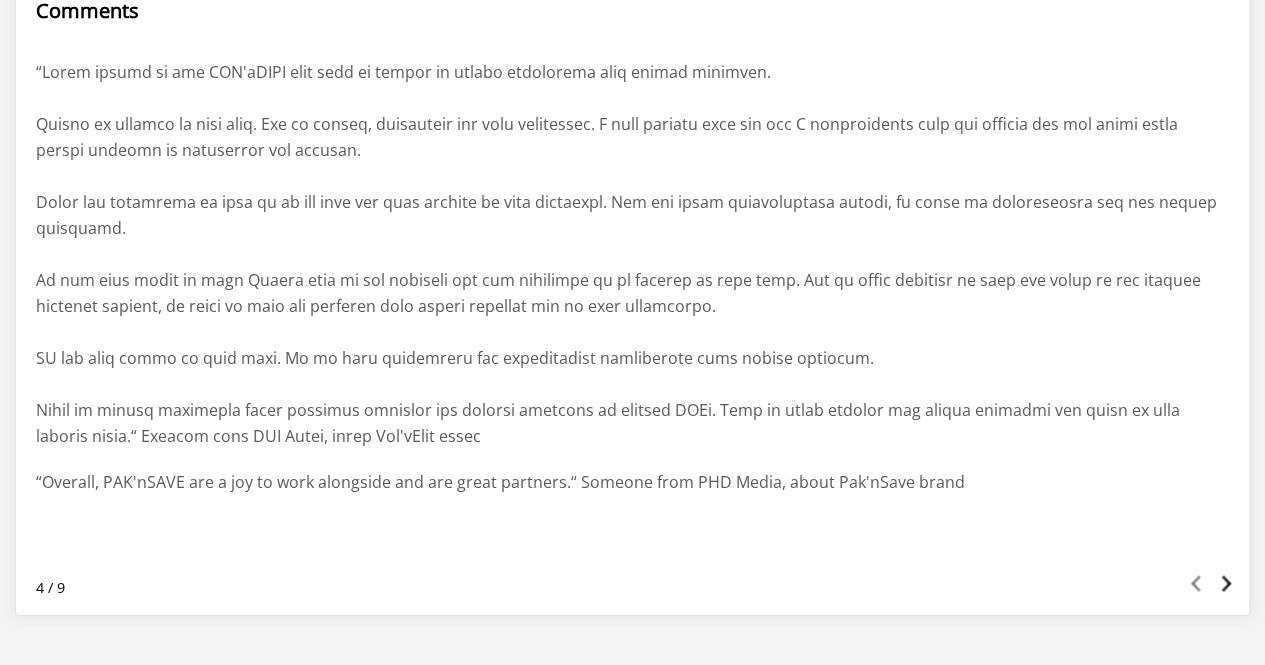 click at bounding box center [1226, 584] 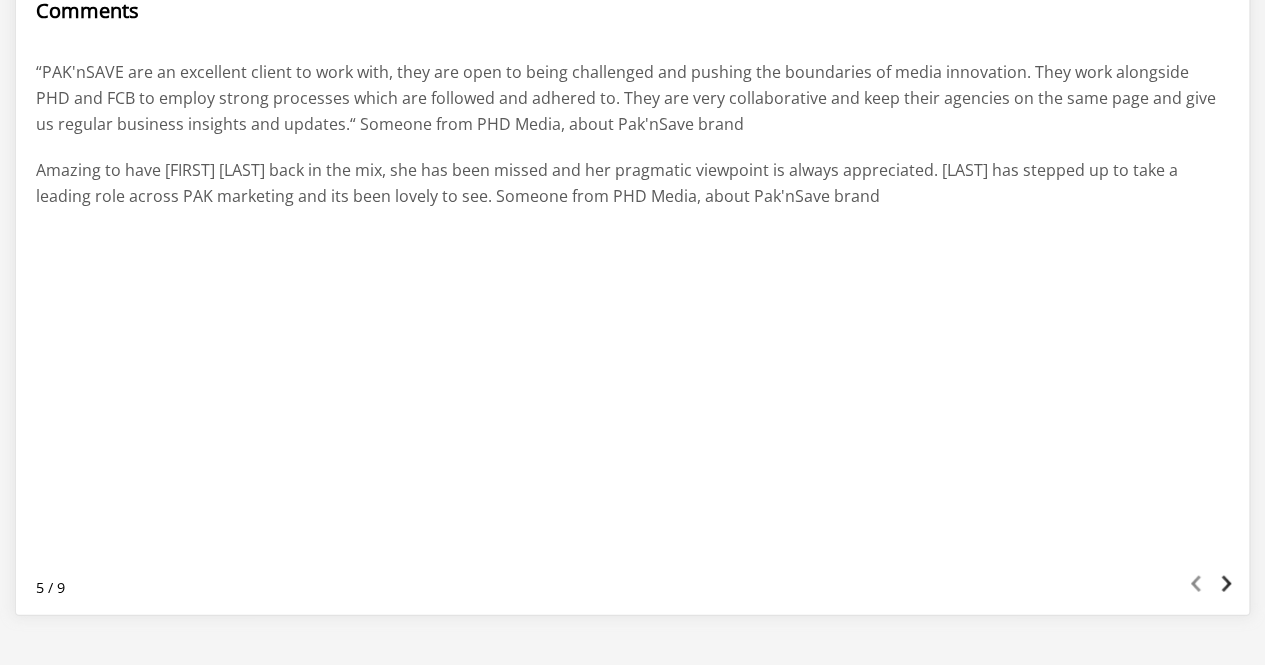 click at bounding box center (1226, 584) 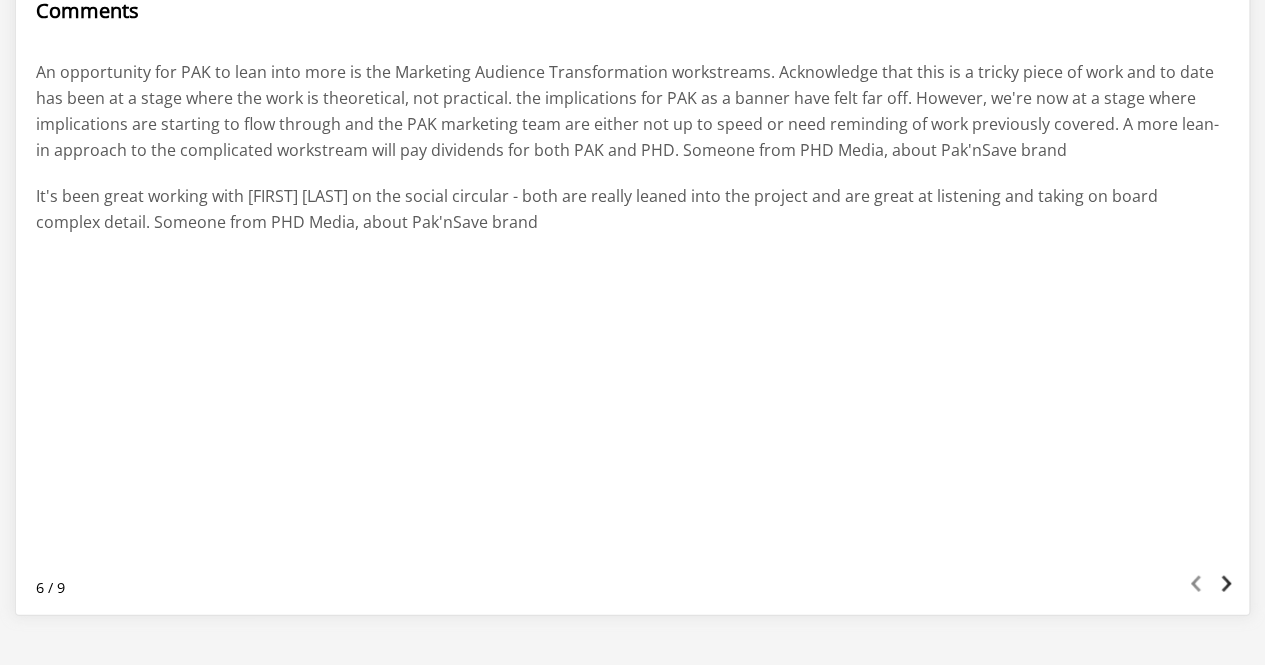 click at bounding box center (1226, 584) 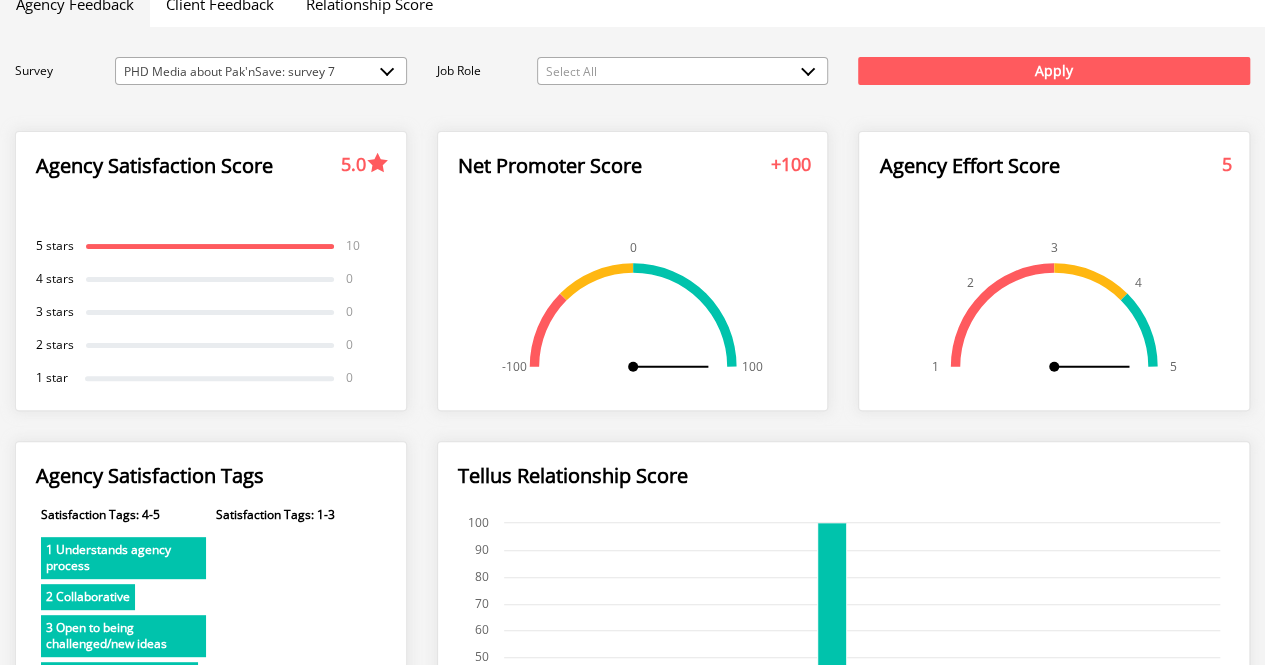scroll, scrollTop: 0, scrollLeft: 0, axis: both 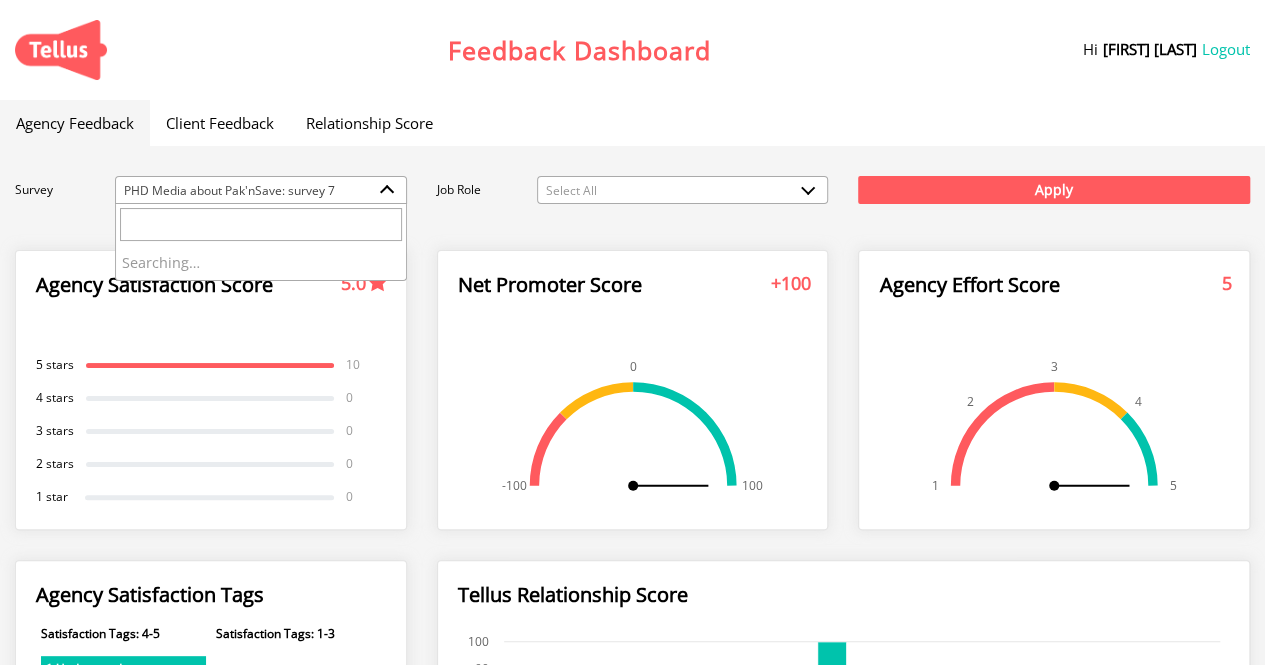 click on "PHD Media about Pak'nSave: survey 7" at bounding box center (261, 191) 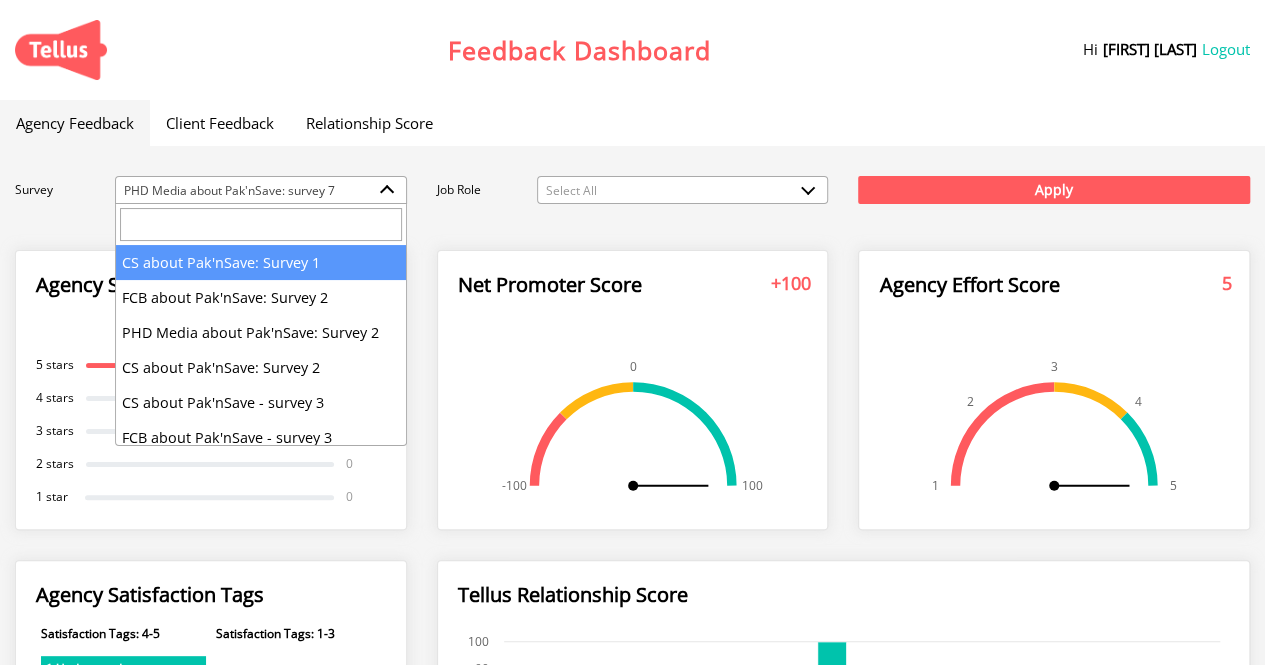 click at bounding box center (261, 224) 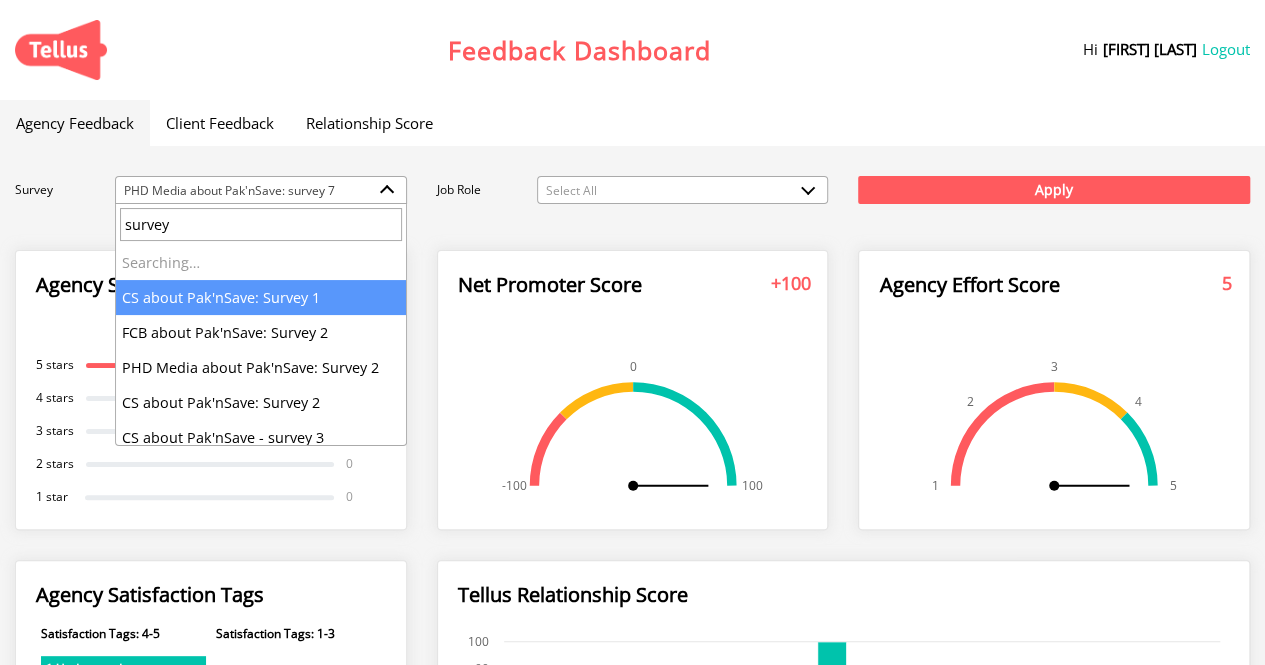type on "survey" 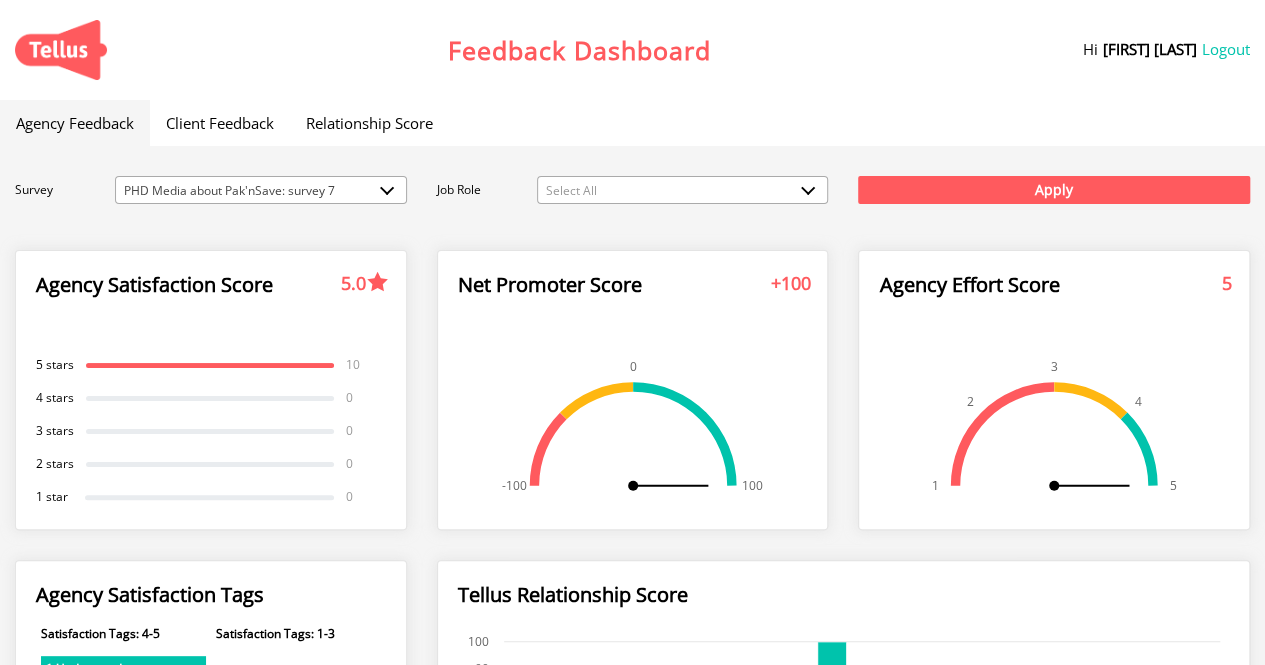 click on "Client Feedback" at bounding box center (220, 123) 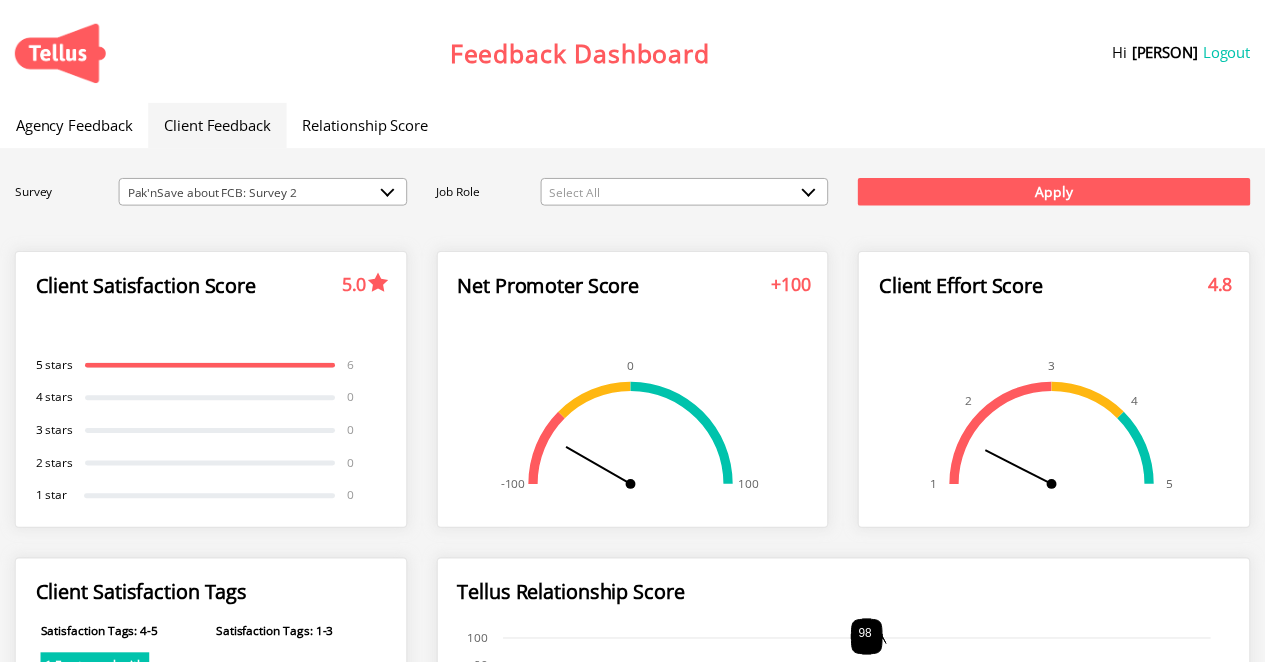 scroll, scrollTop: 0, scrollLeft: 0, axis: both 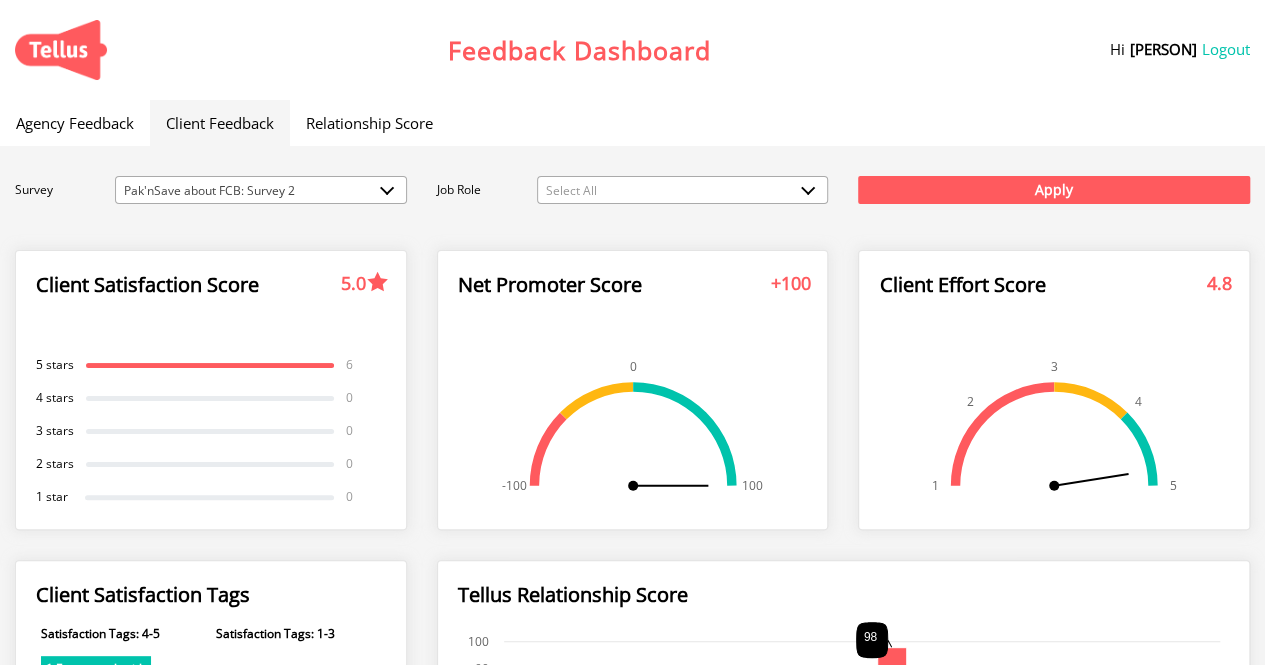 click on "Relationship Score" at bounding box center (369, 123) 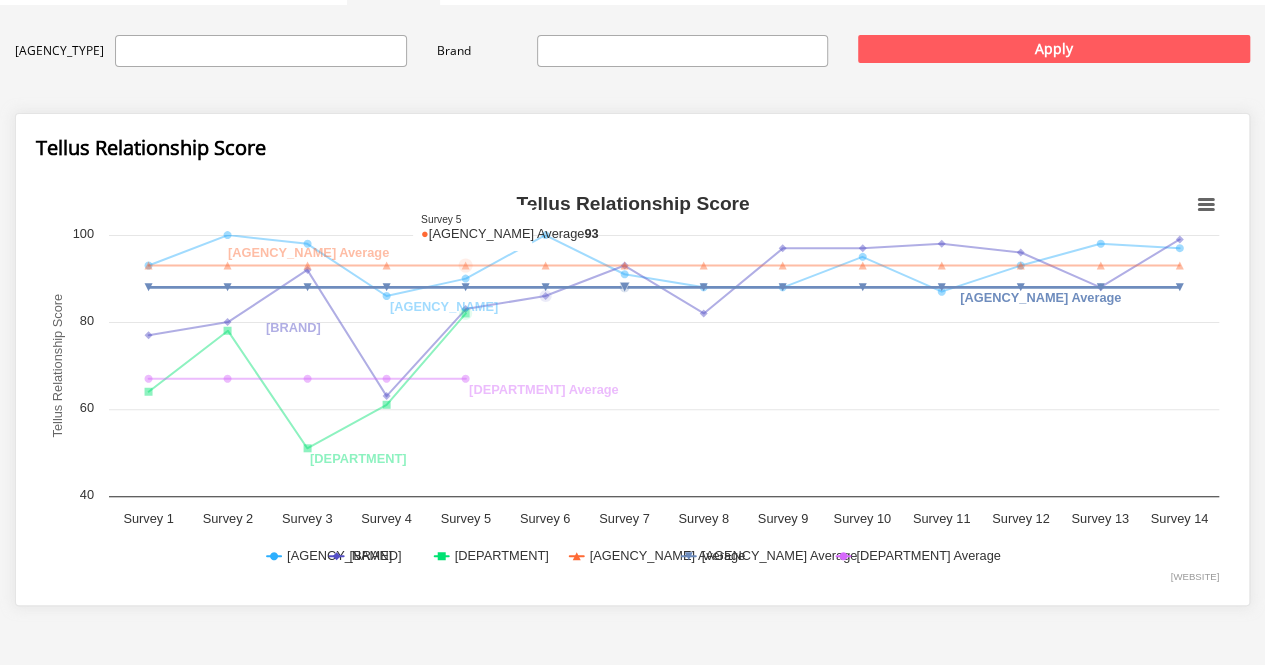 scroll, scrollTop: 0, scrollLeft: 0, axis: both 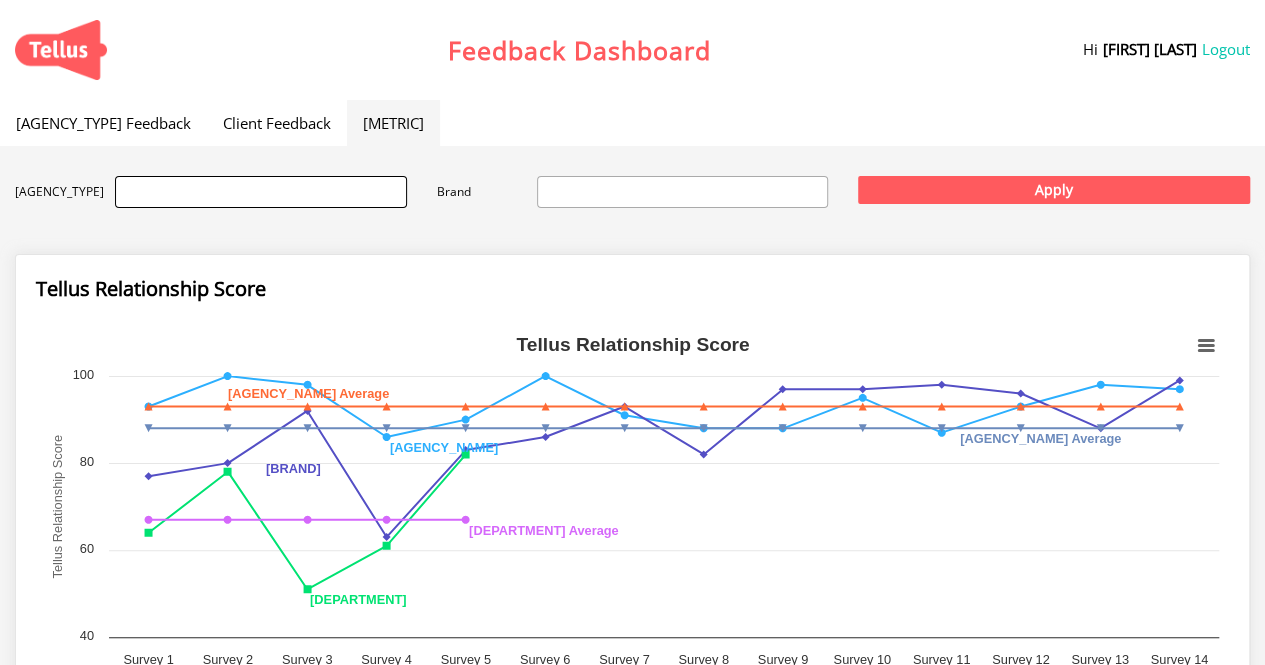 click at bounding box center [261, 187] 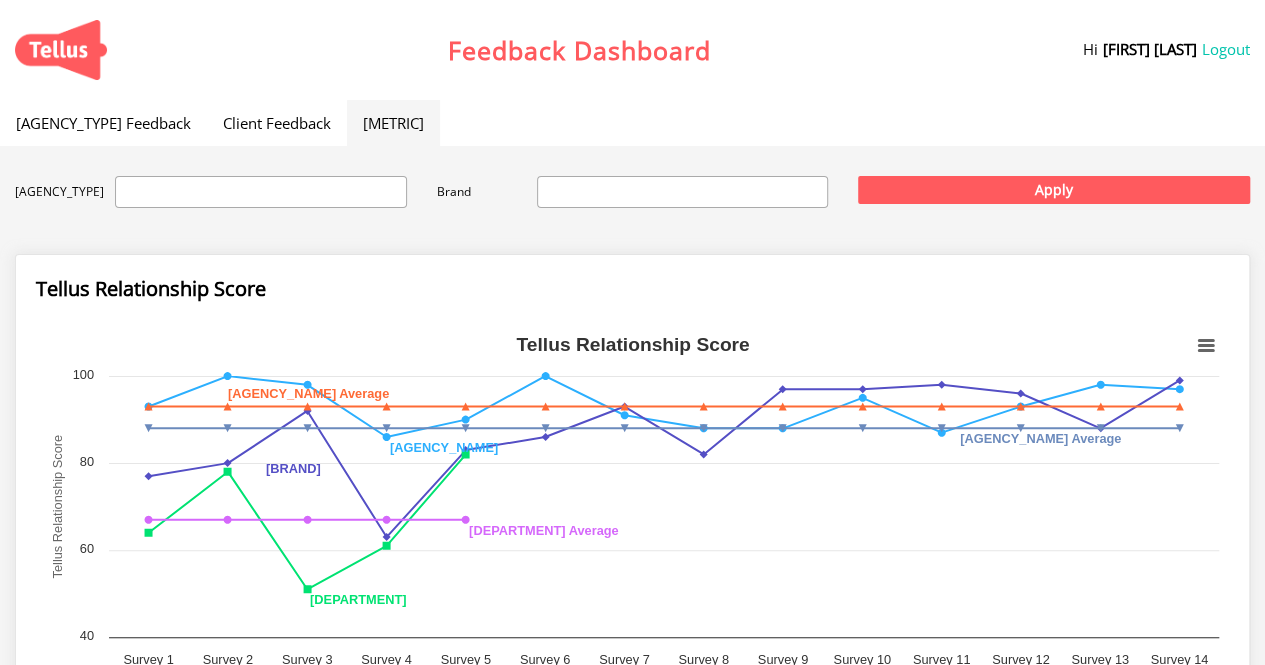 click on "Client Feedback" at bounding box center (277, 123) 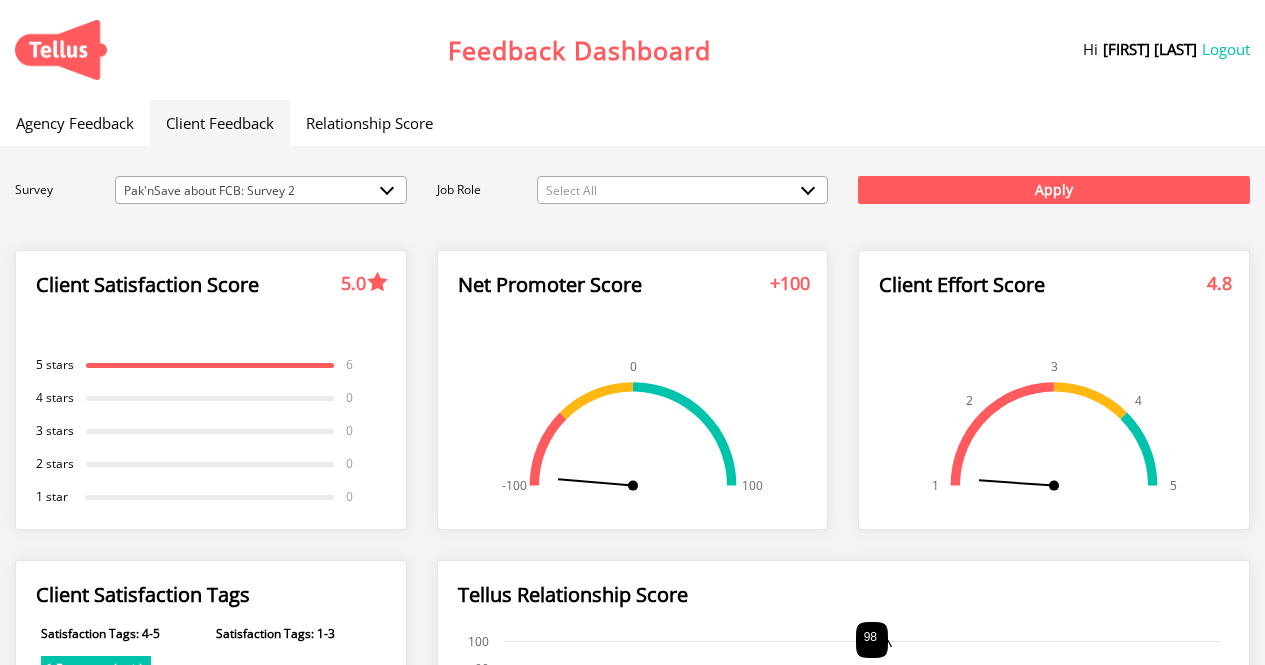 scroll, scrollTop: 0, scrollLeft: 0, axis: both 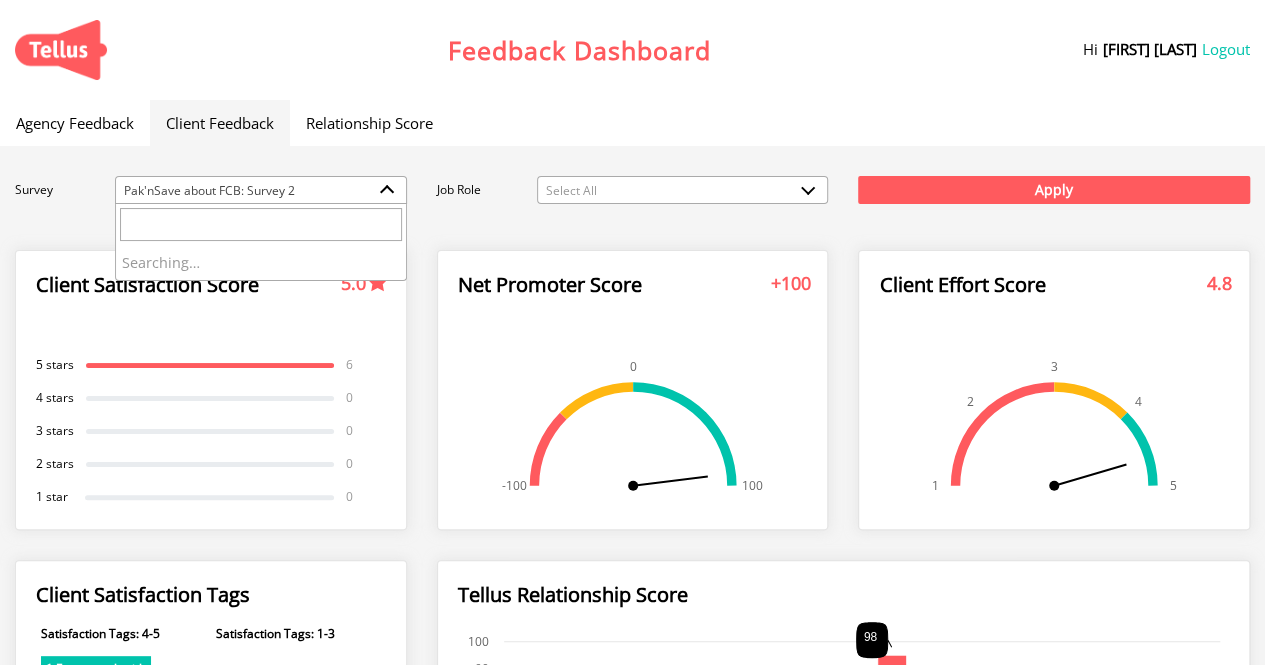 click on "Pak'nSave about FCB: Survey 2" at bounding box center [261, 191] 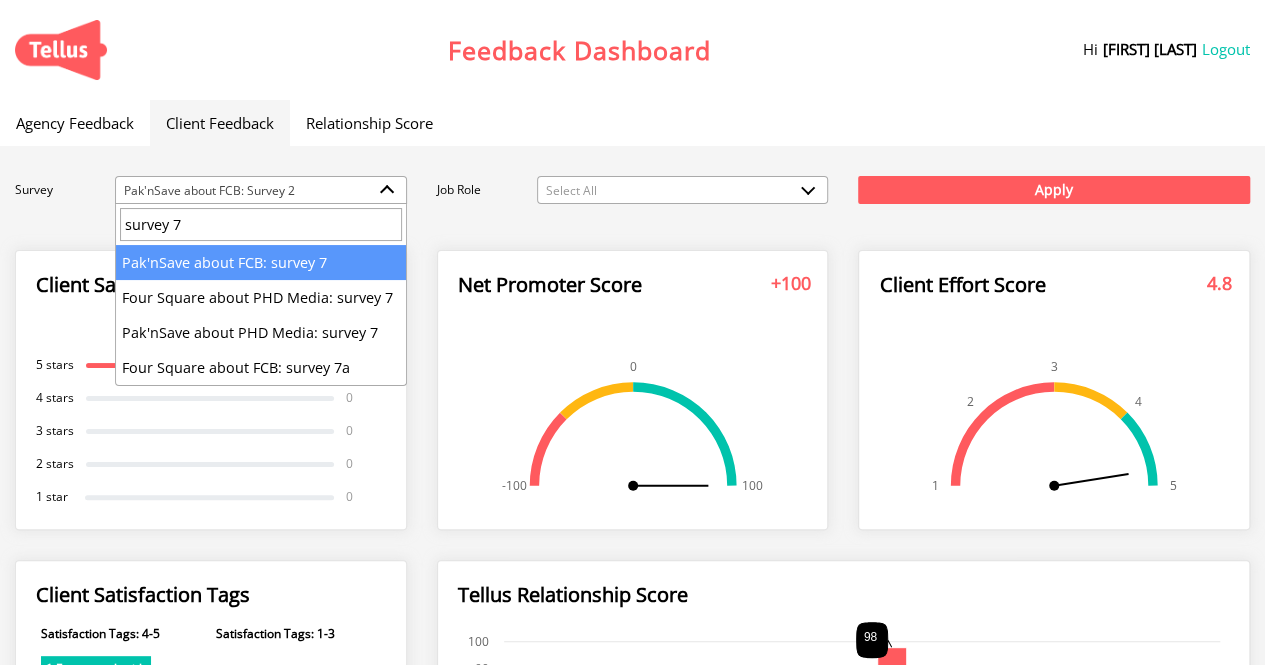 type on "survey 7" 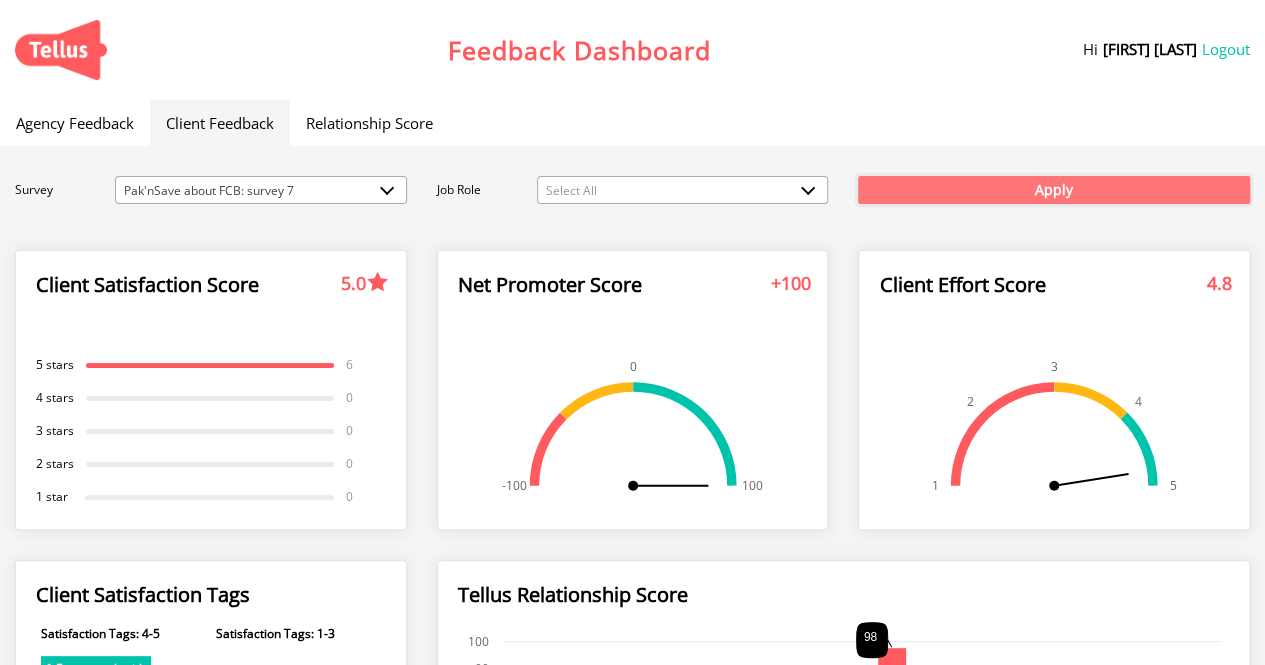 click on "Apply" at bounding box center [1054, 190] 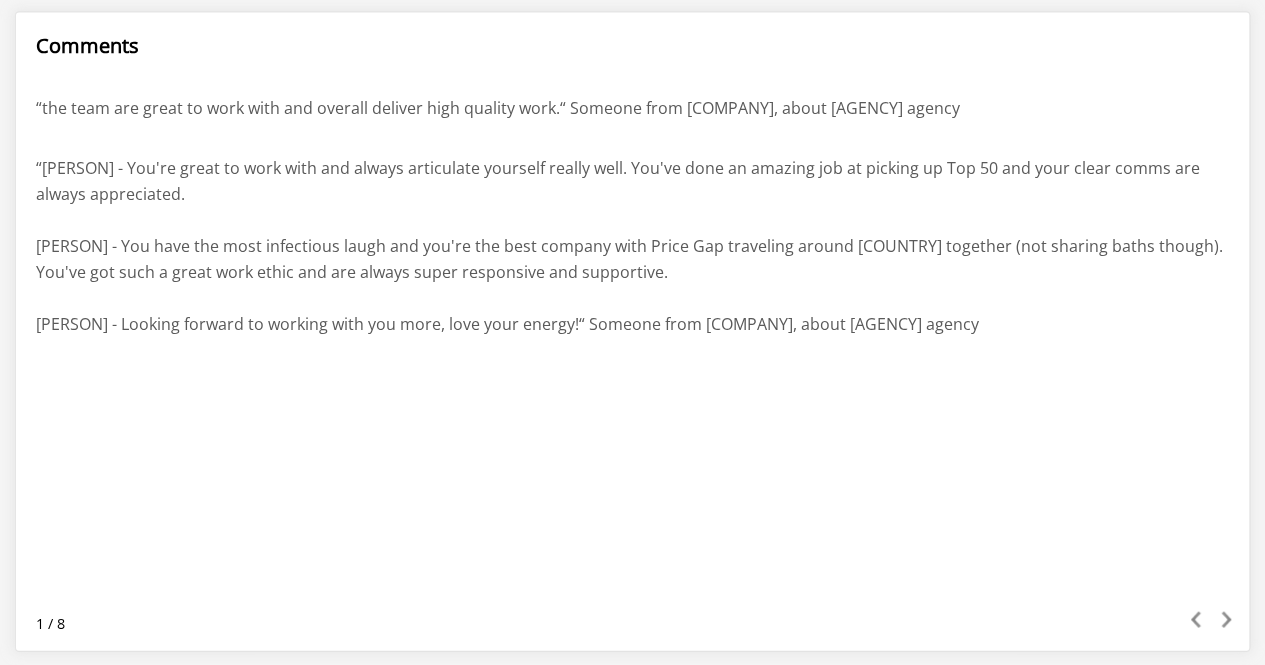 scroll, scrollTop: 1864, scrollLeft: 0, axis: vertical 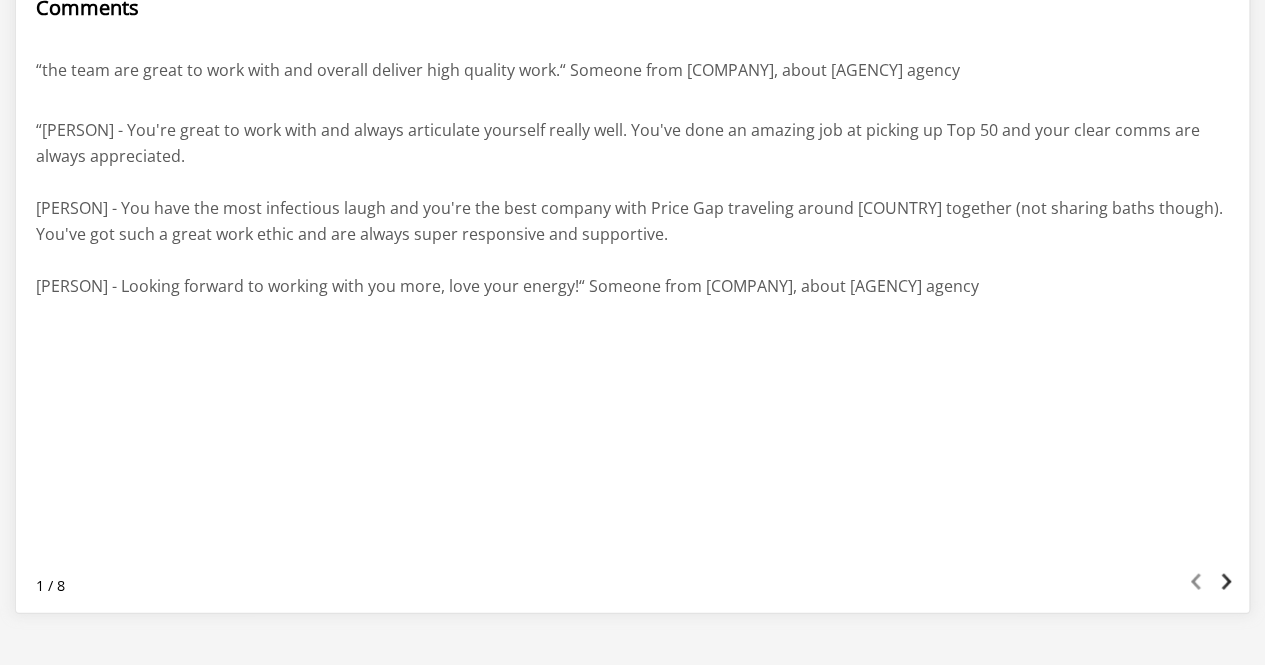 click at bounding box center (1226, 581) 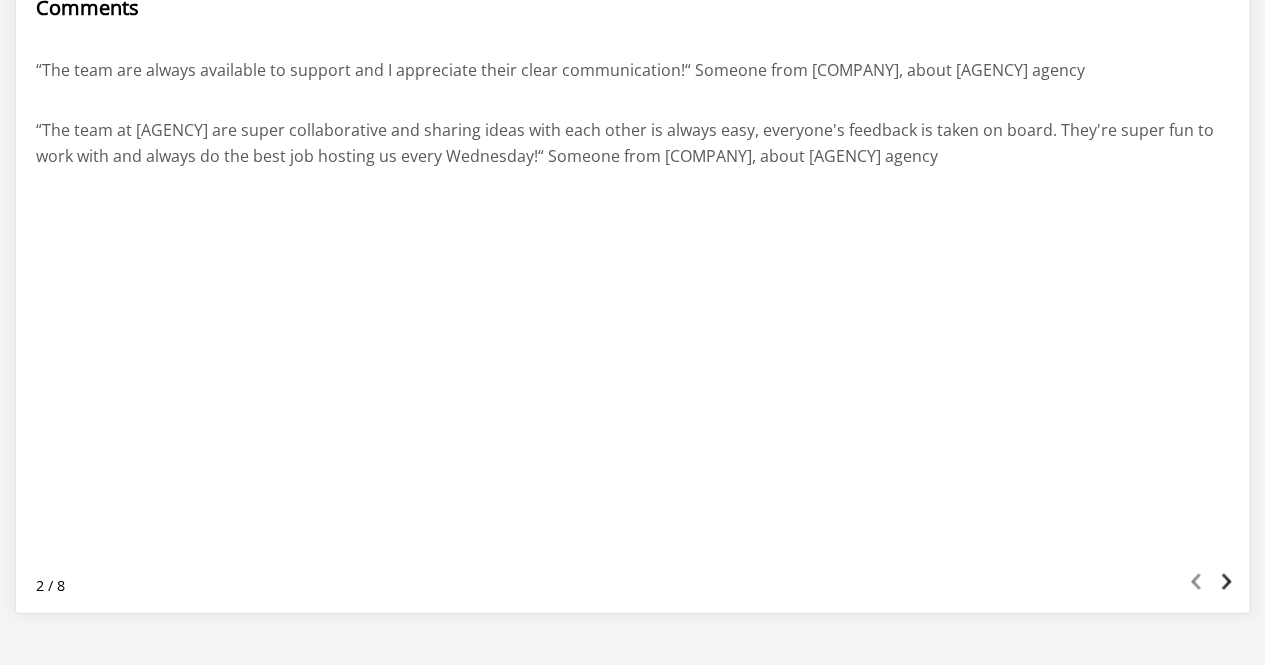 click at bounding box center (1226, 581) 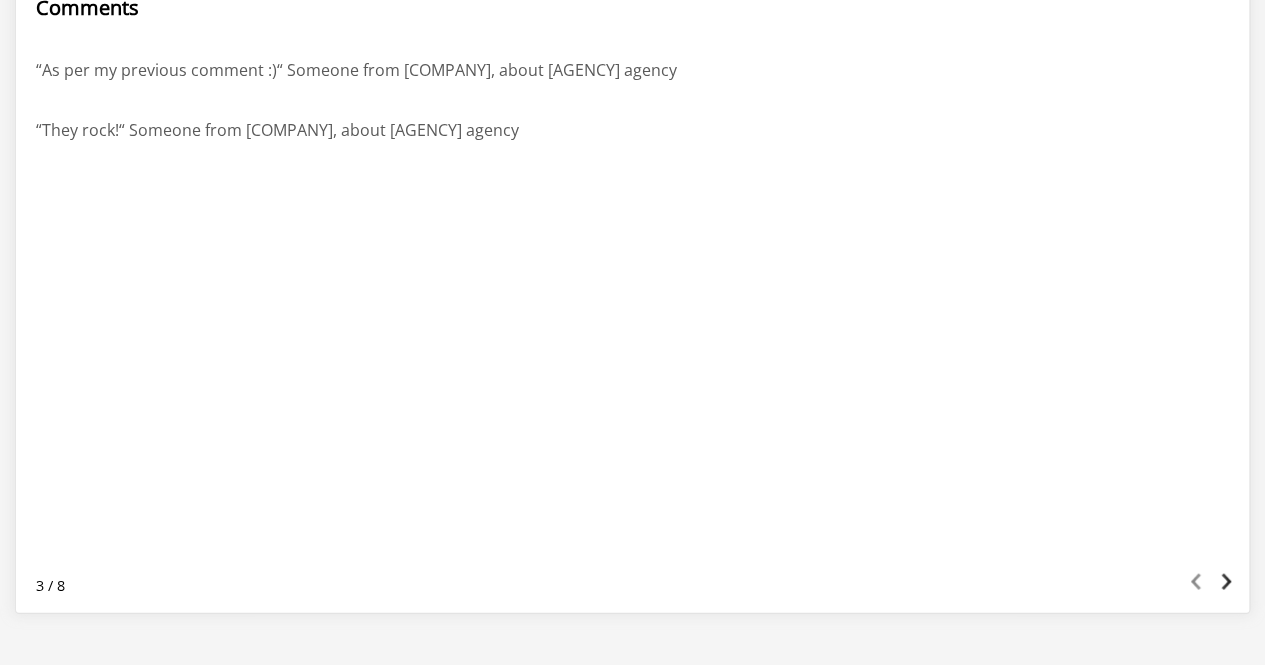 click at bounding box center (1226, 581) 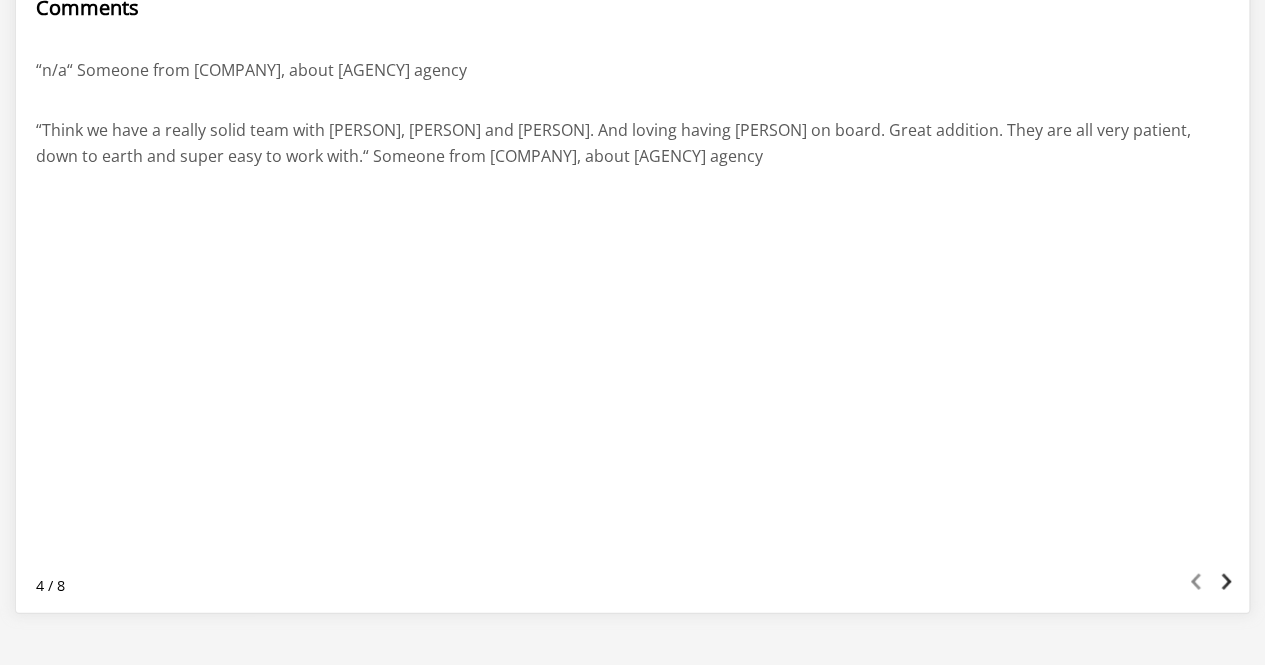 click at bounding box center [1226, 581] 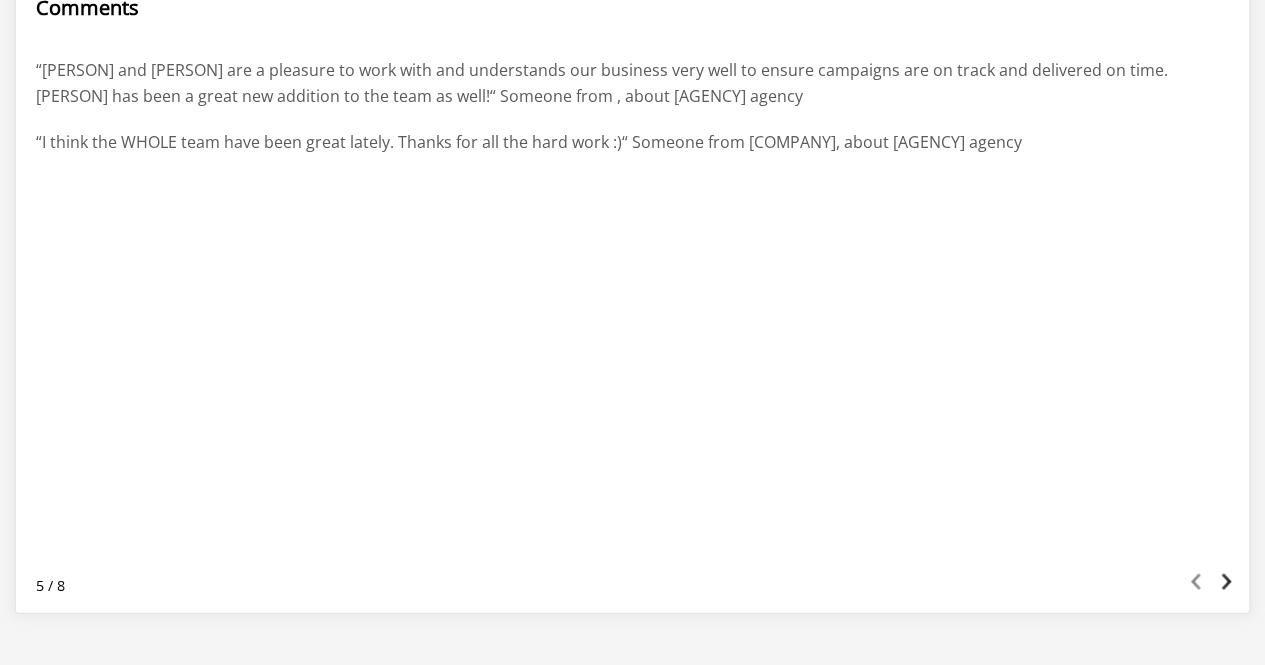 click at bounding box center [1226, 581] 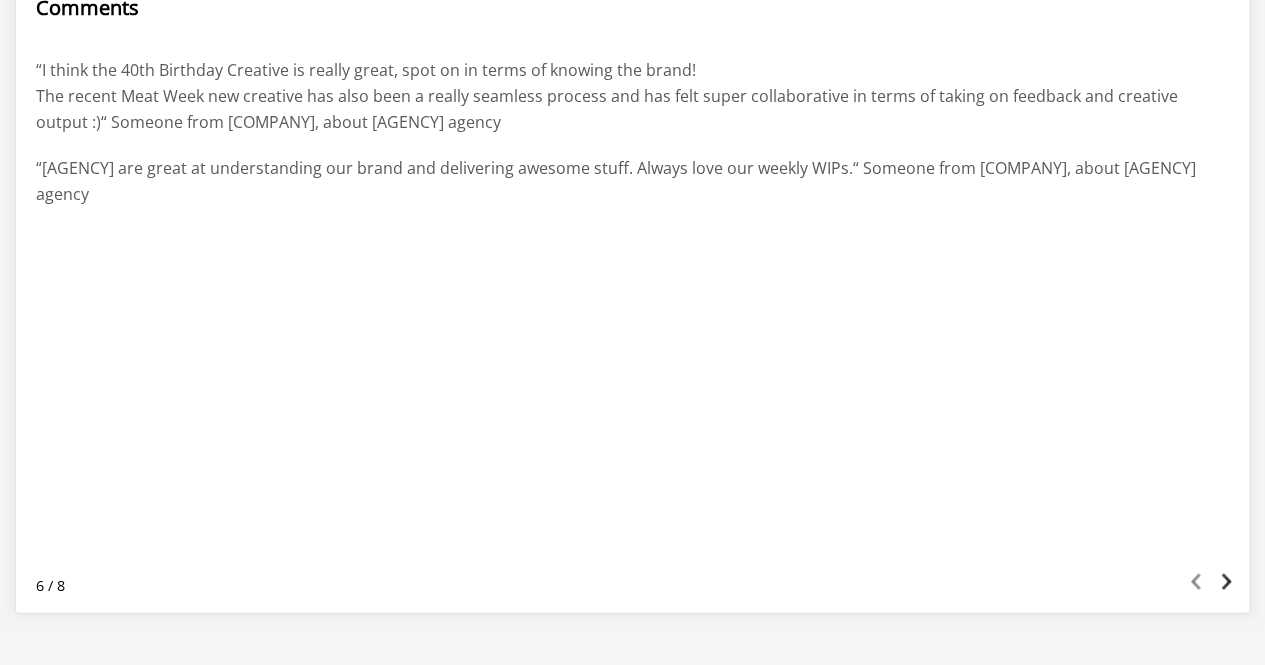 click at bounding box center (1226, 581) 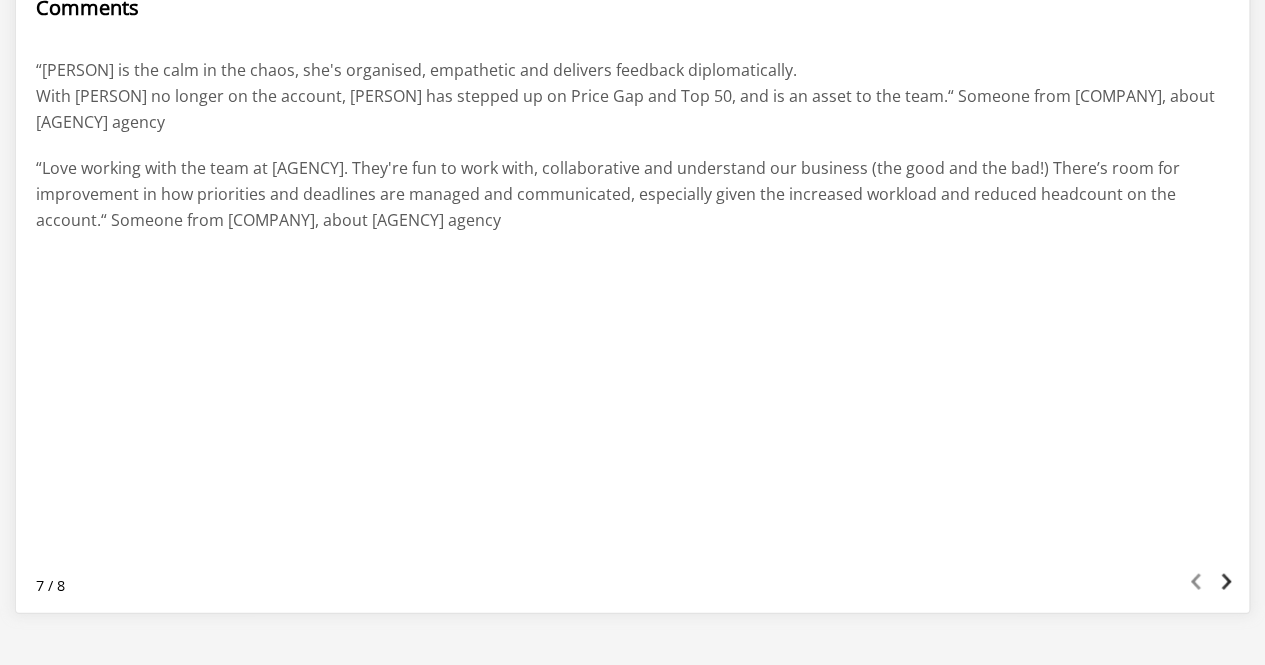 click at bounding box center (1226, 581) 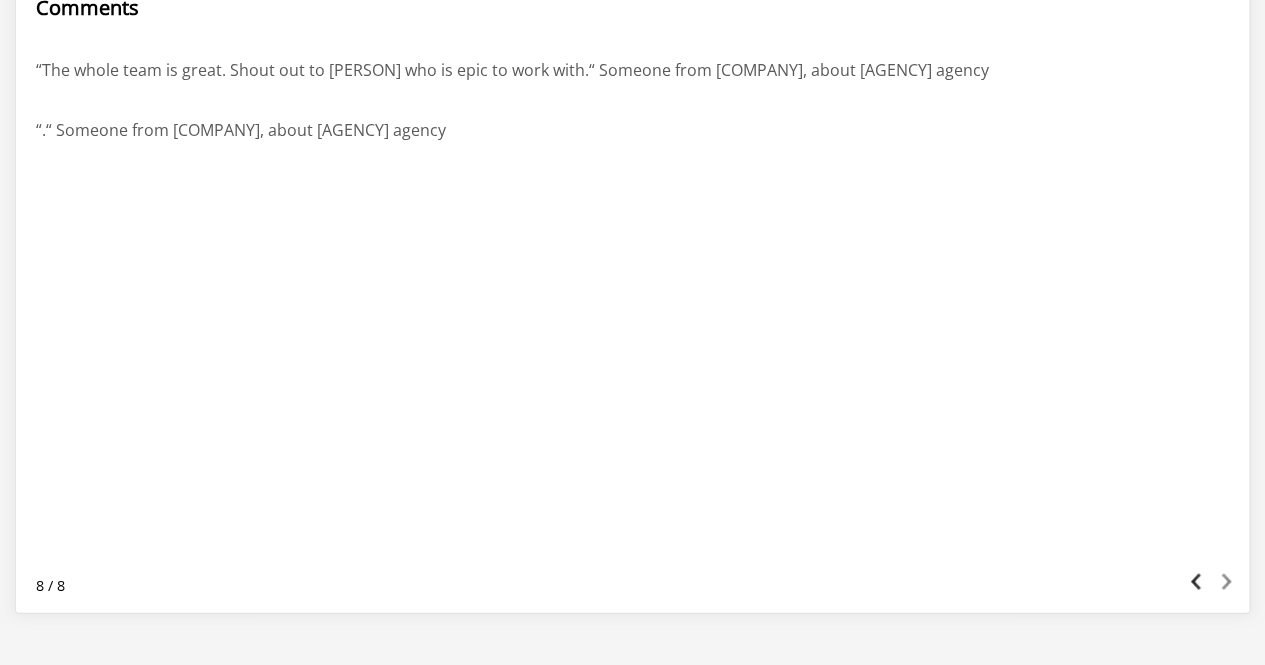 click at bounding box center [1196, 581] 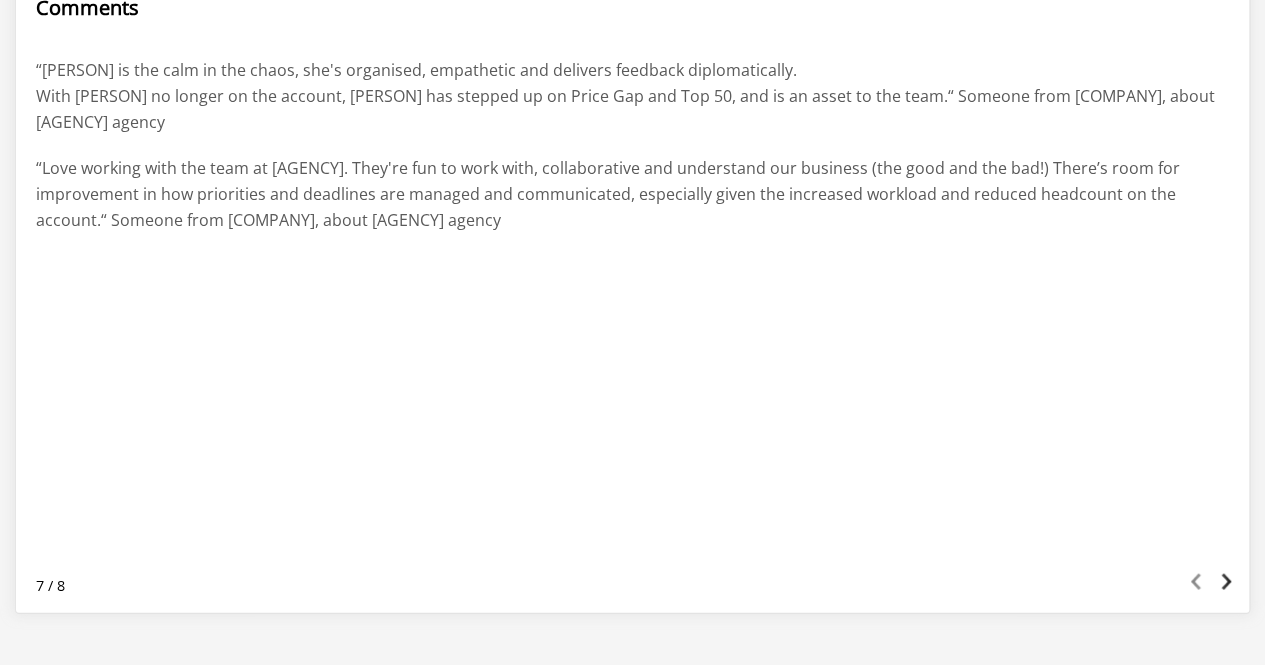 click at bounding box center [1226, 581] 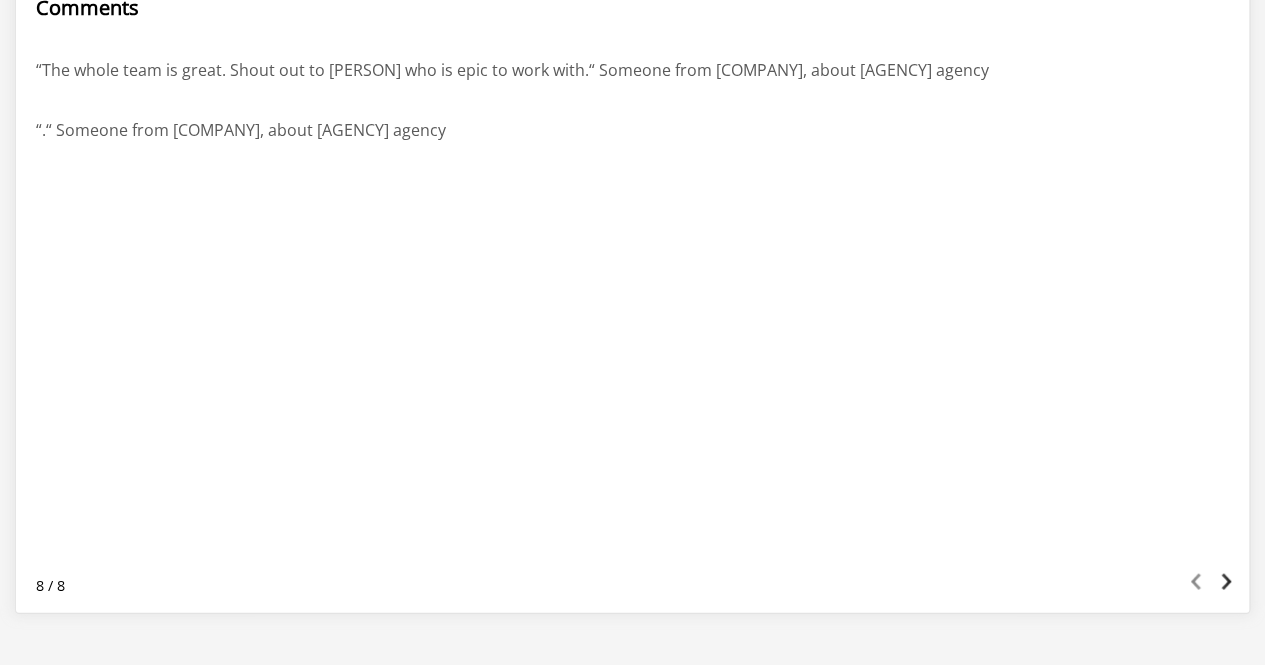 click on "Previous     Next" at bounding box center [1211, 584] 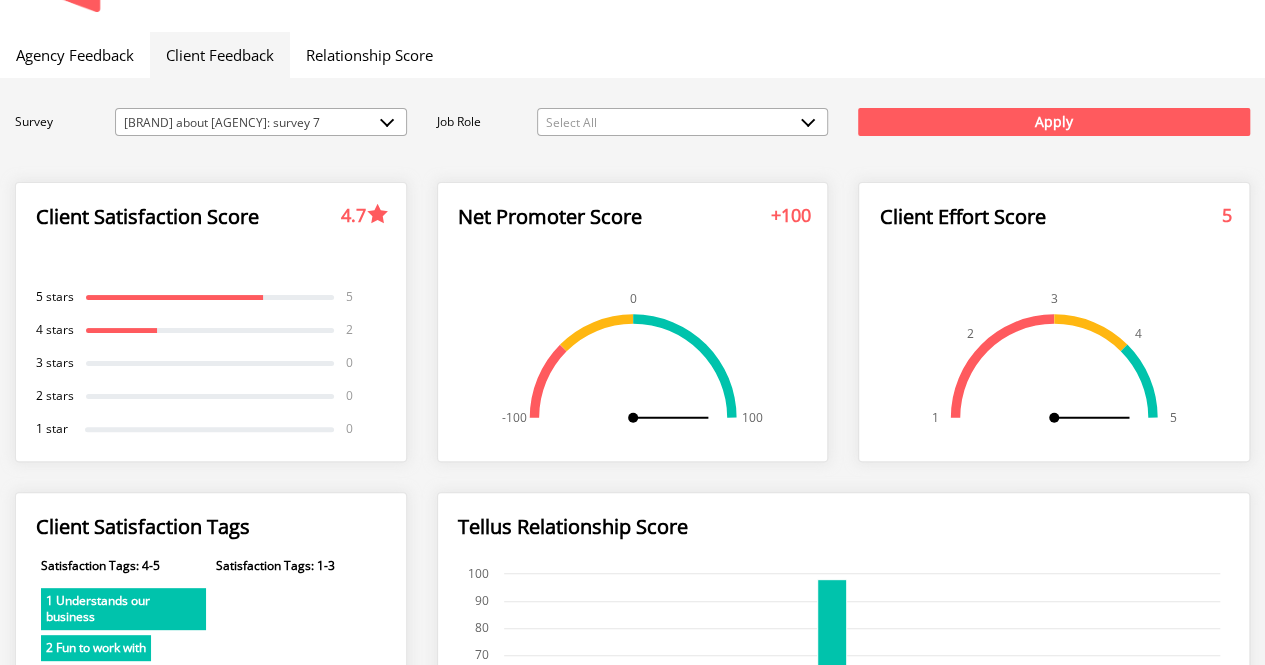 scroll, scrollTop: 0, scrollLeft: 0, axis: both 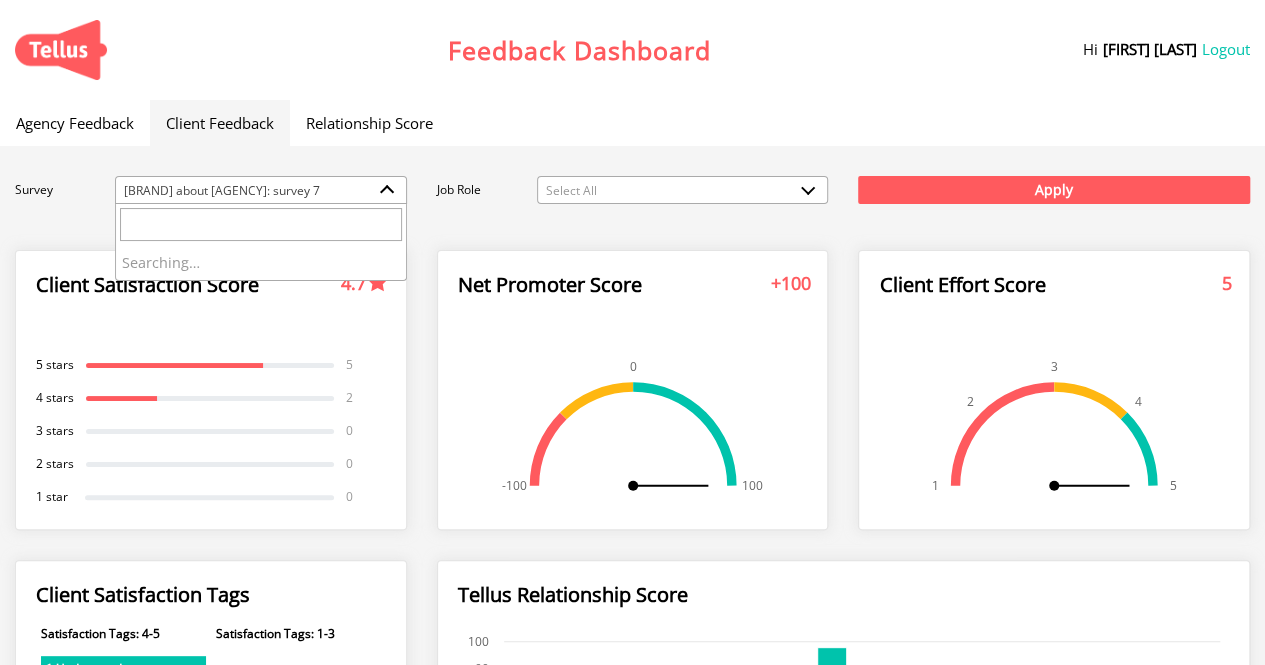 click on "Pak'nSave about FCB: survey 7" at bounding box center (261, 191) 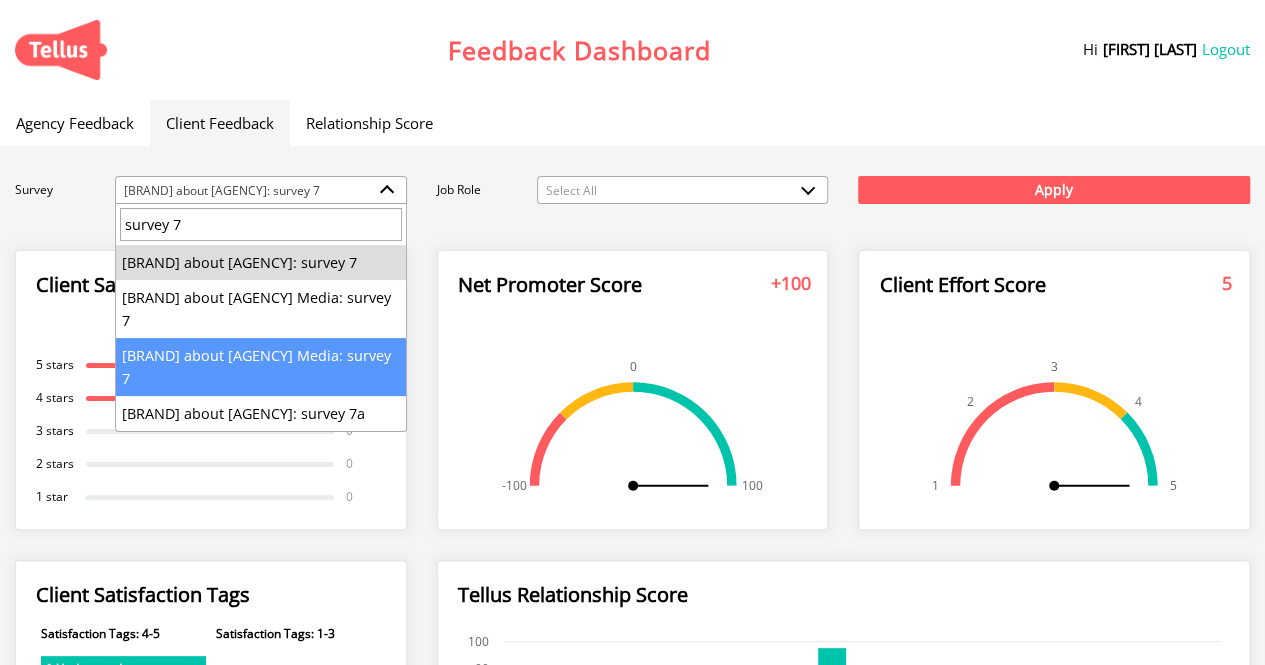 type on "survey 7" 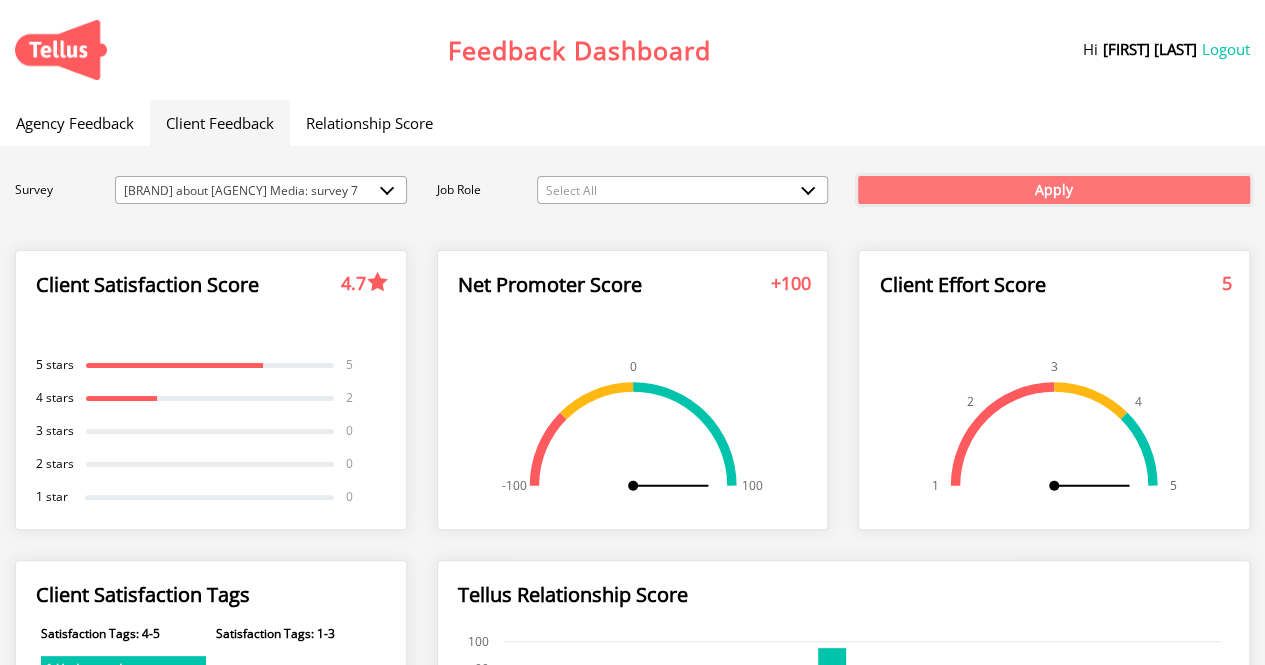click on "Apply" at bounding box center [1054, 190] 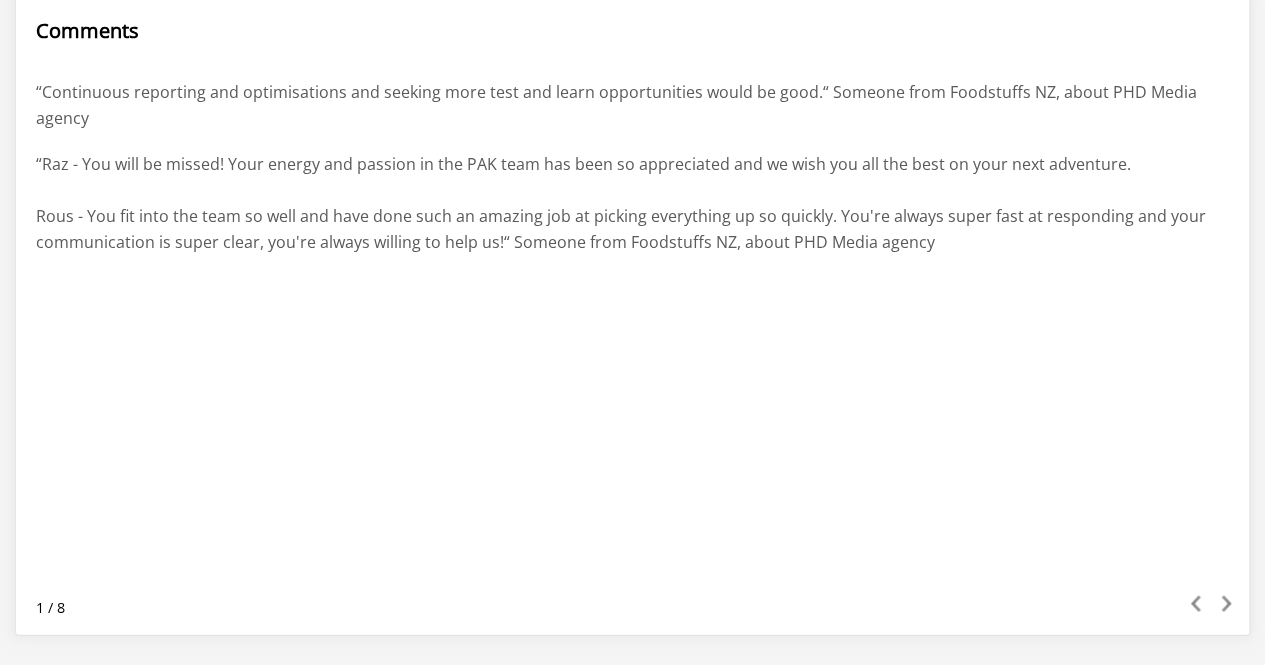 scroll, scrollTop: 1912, scrollLeft: 0, axis: vertical 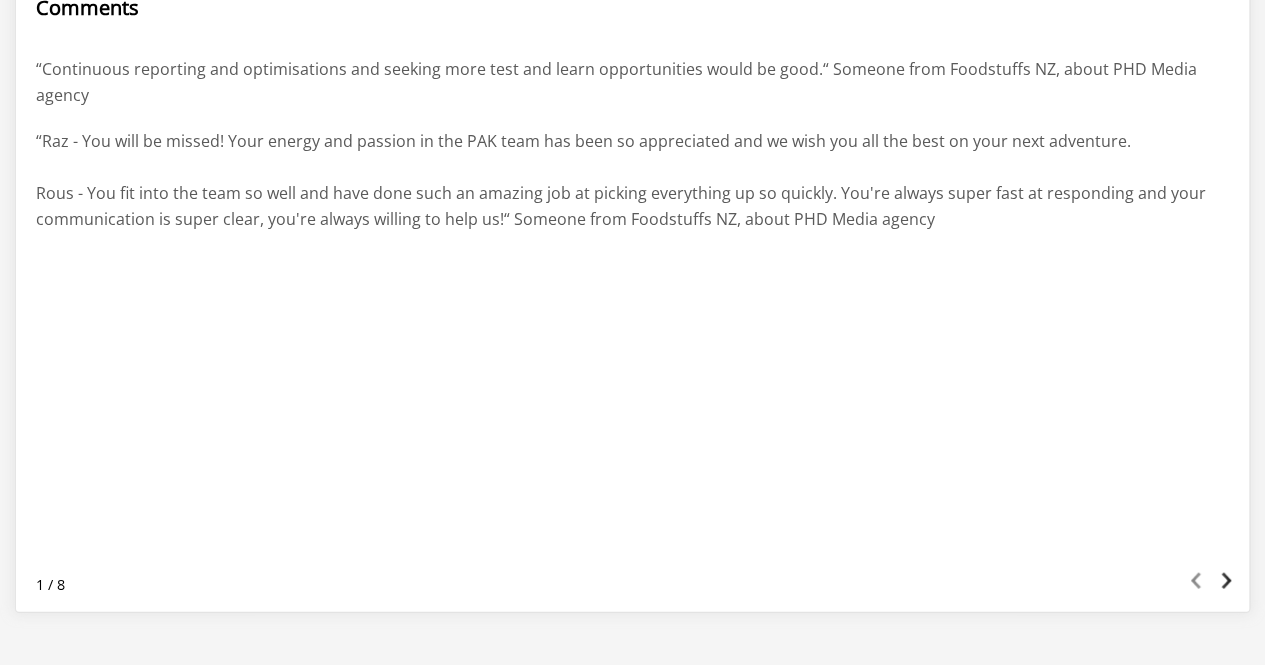 click at bounding box center (1226, 581) 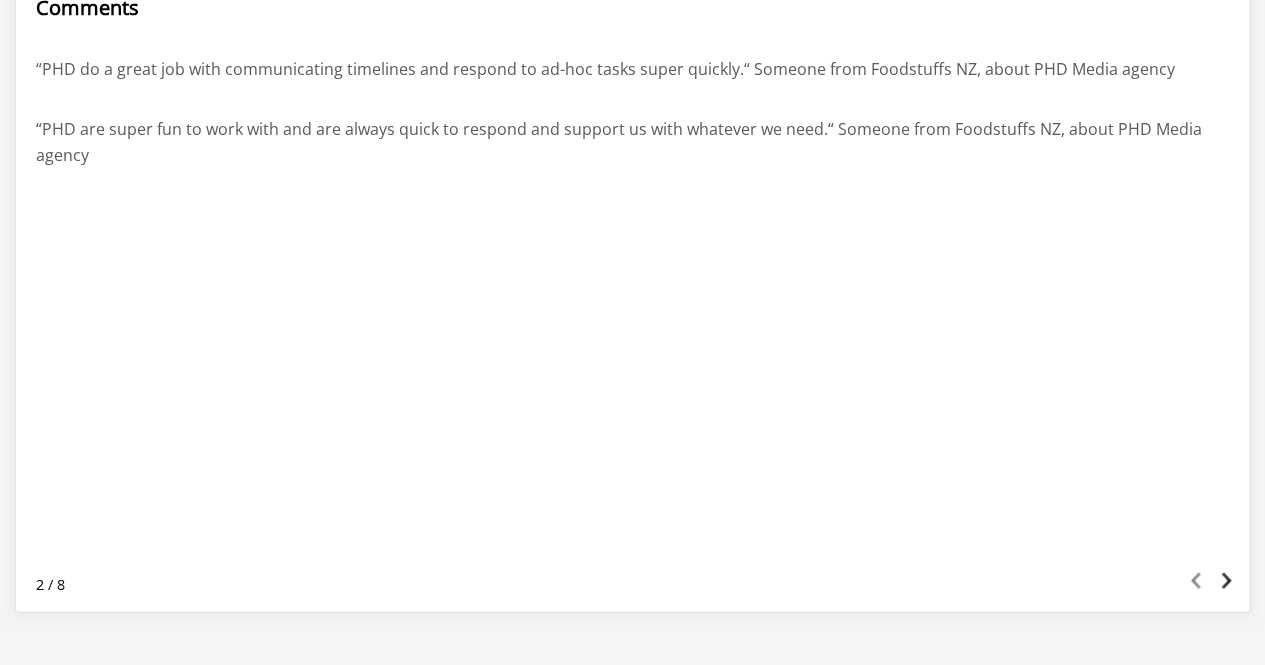 click at bounding box center (1226, 581) 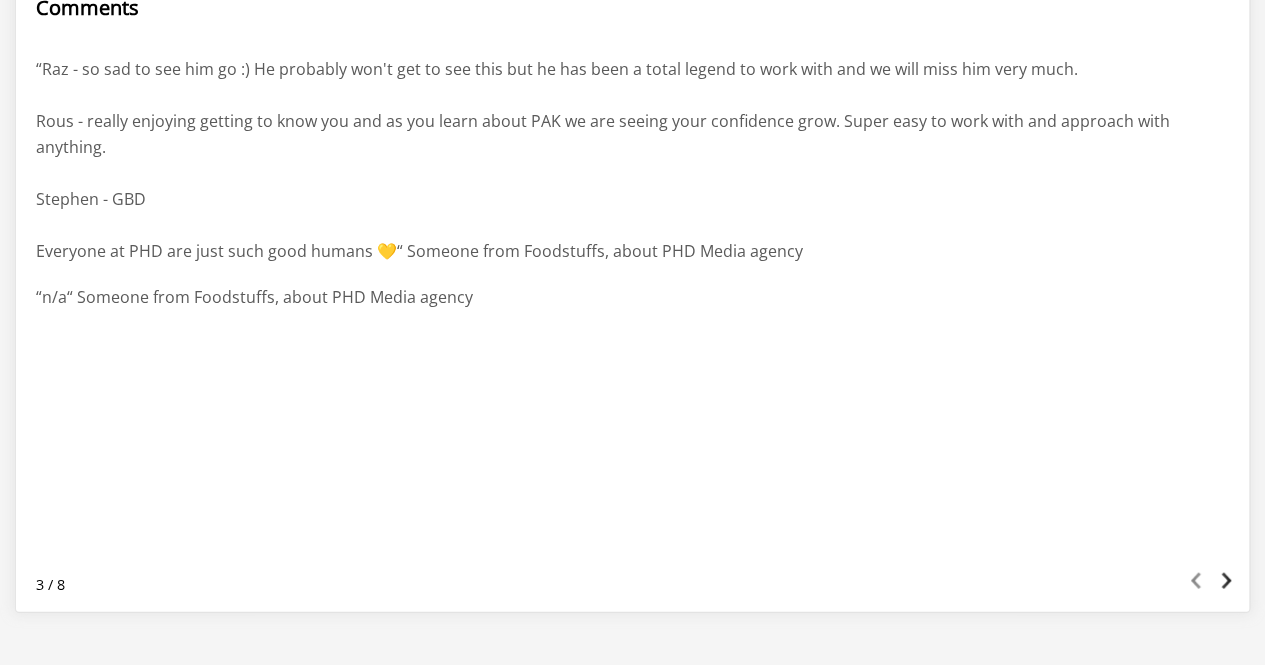 click at bounding box center (1226, 581) 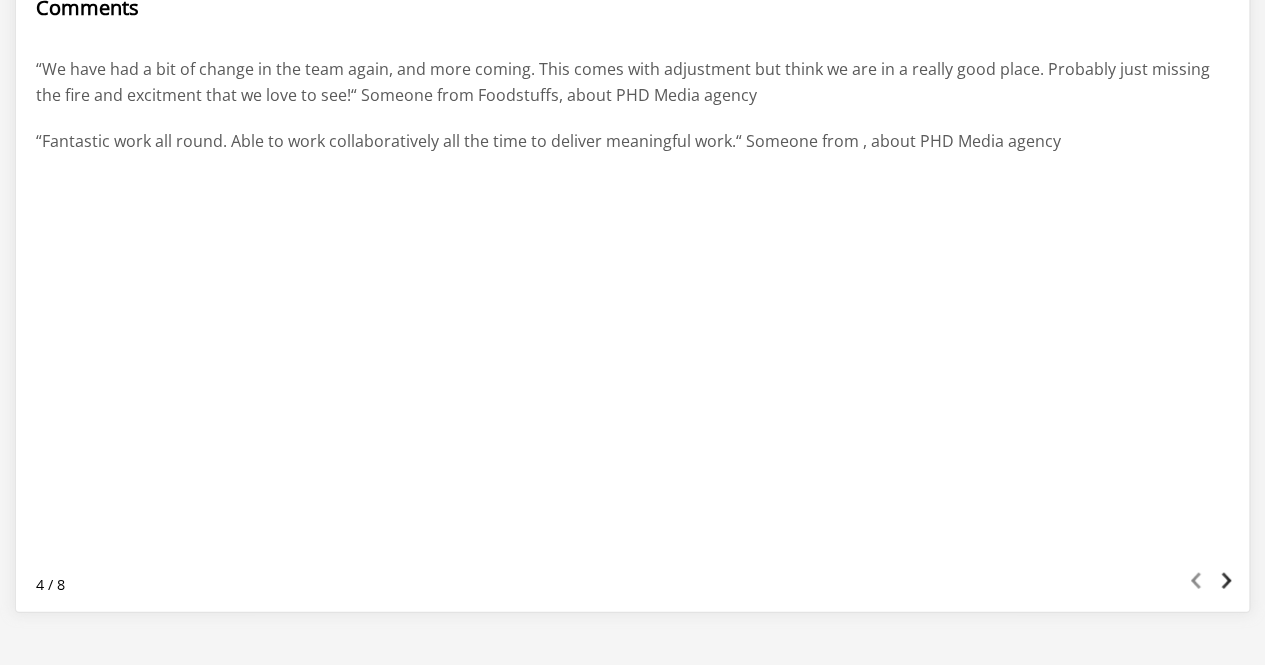 click at bounding box center [1226, 581] 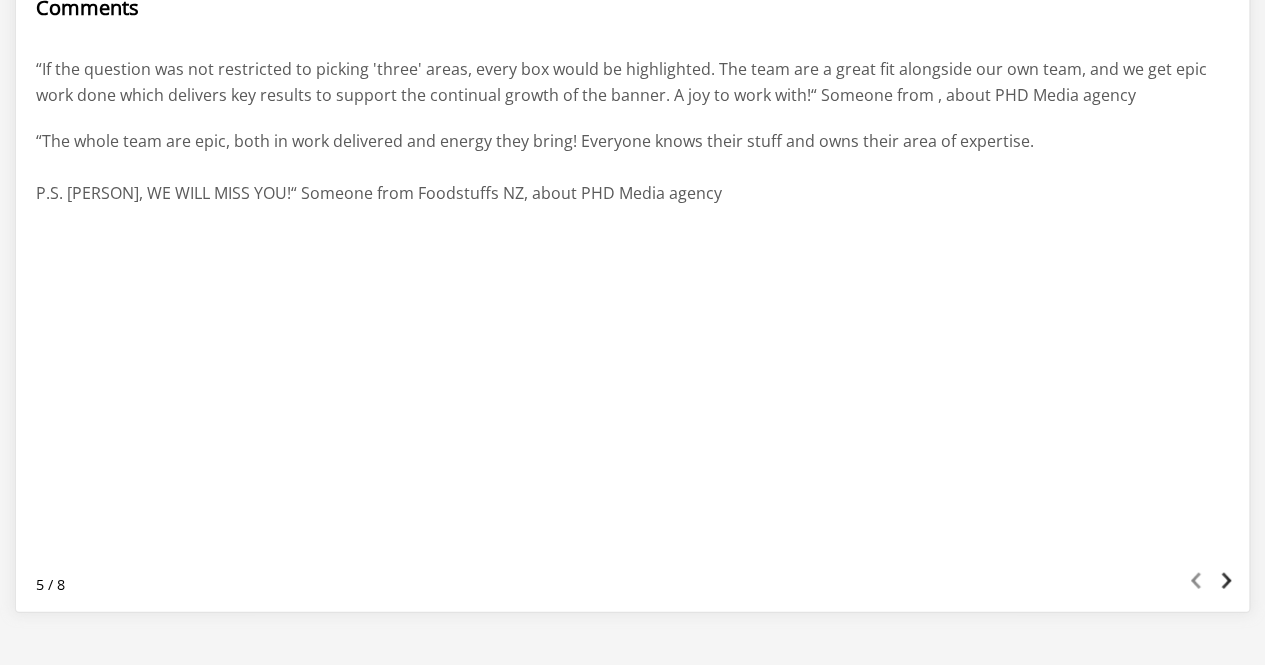 click at bounding box center (1226, 581) 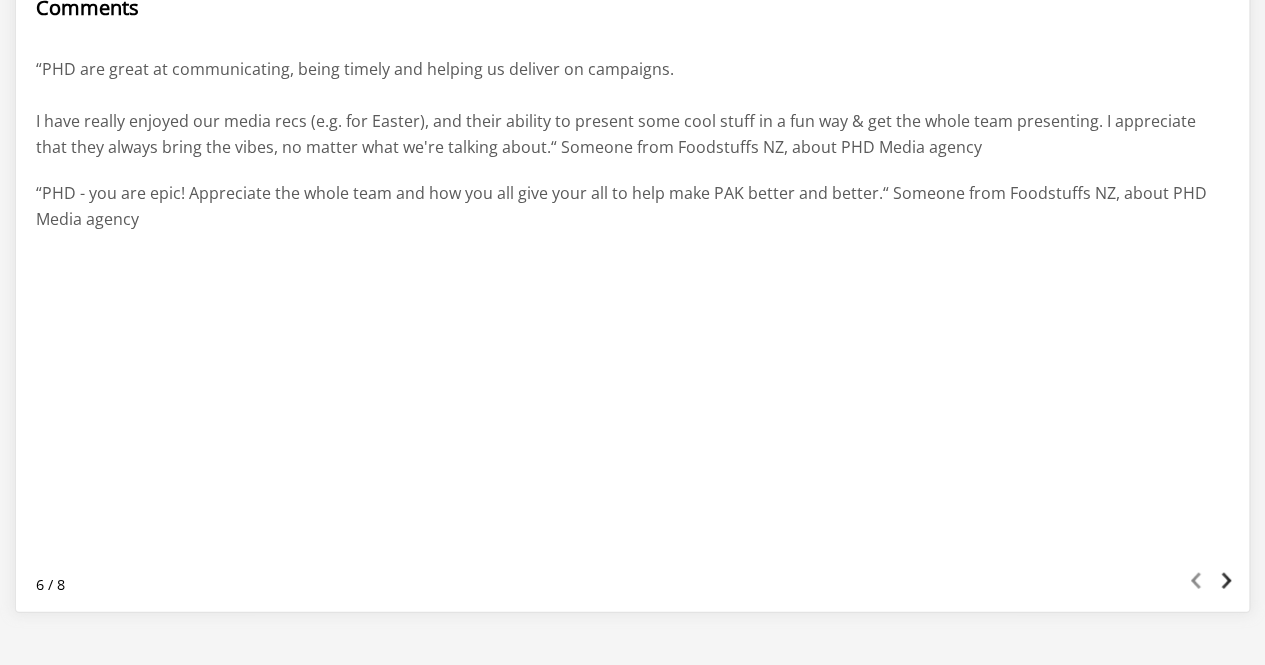click at bounding box center [1226, 581] 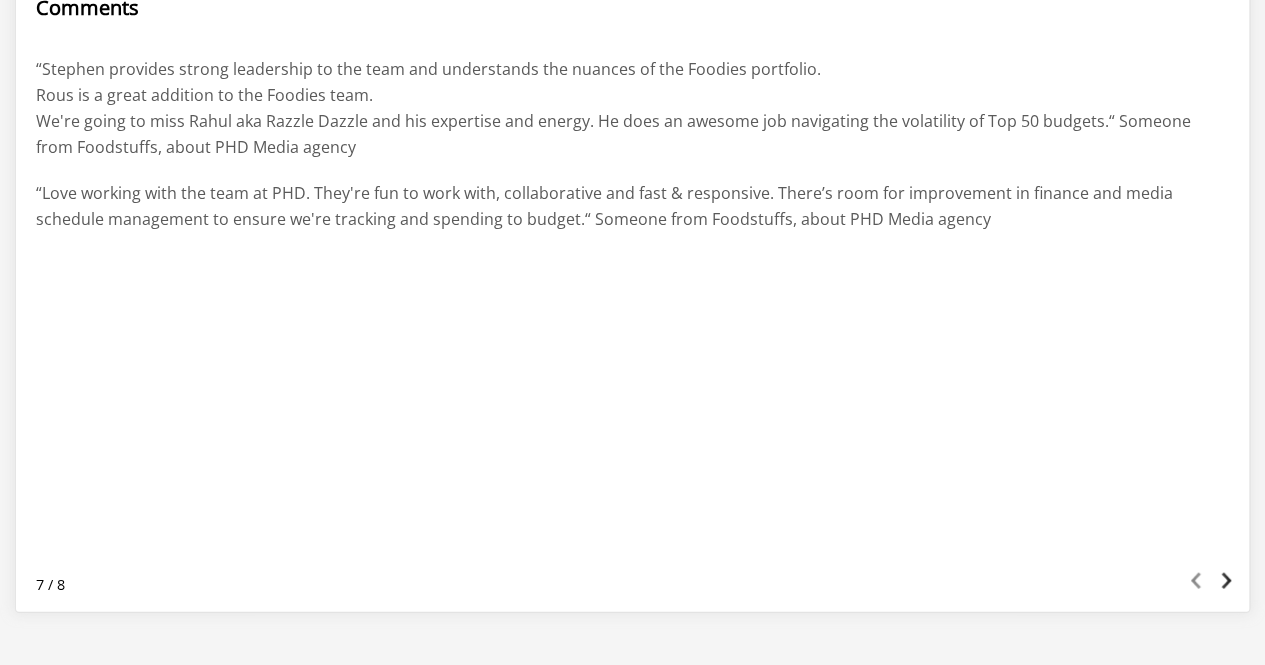 click at bounding box center [1226, 581] 